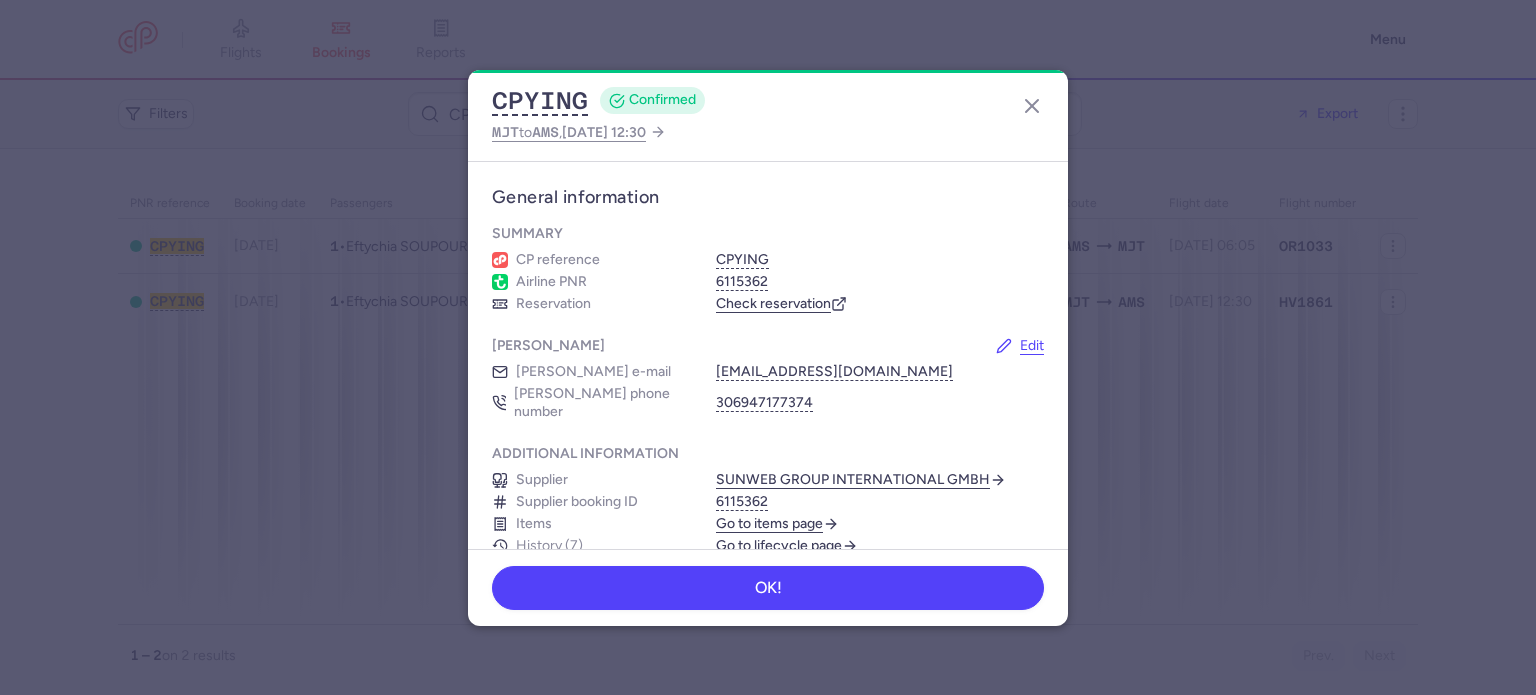 scroll, scrollTop: 0, scrollLeft: 0, axis: both 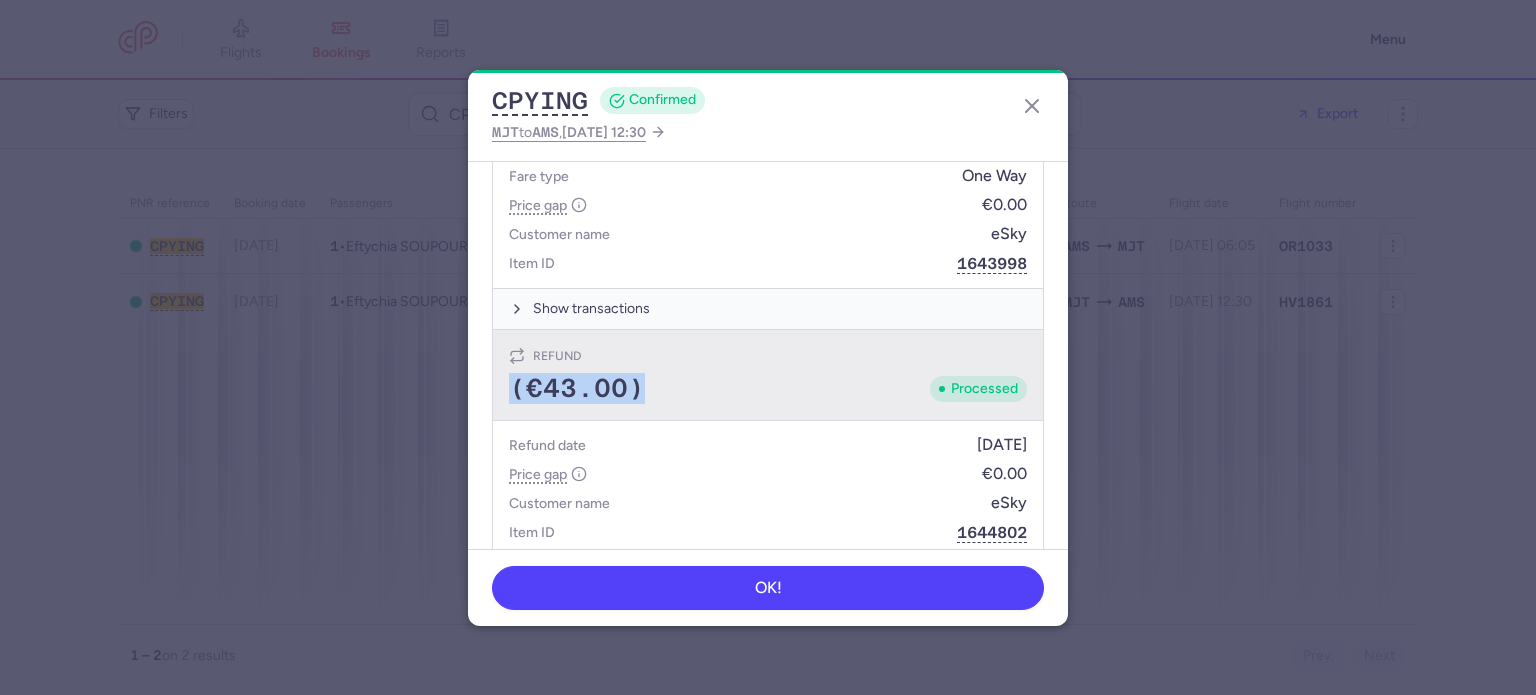drag, startPoint x: 667, startPoint y: 363, endPoint x: 509, endPoint y: 370, distance: 158.15498 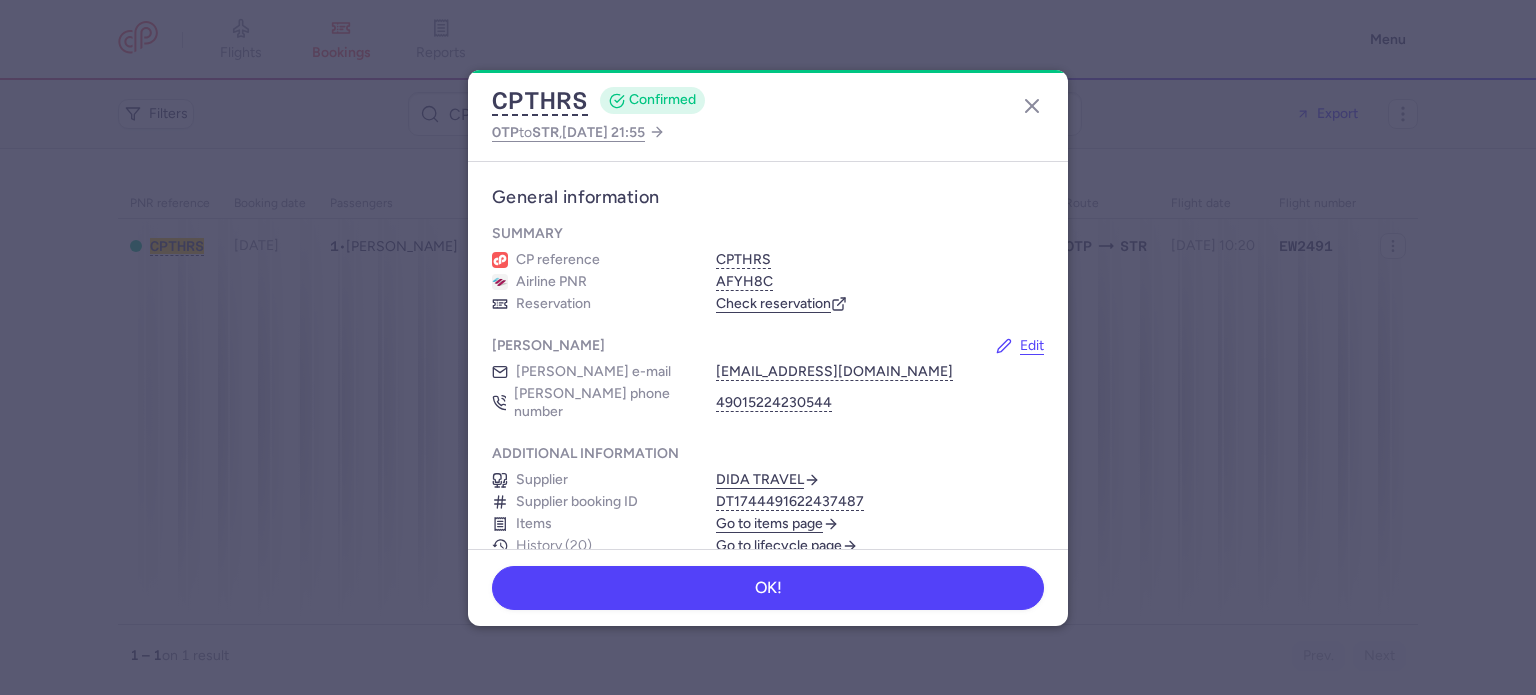 scroll, scrollTop: 0, scrollLeft: 0, axis: both 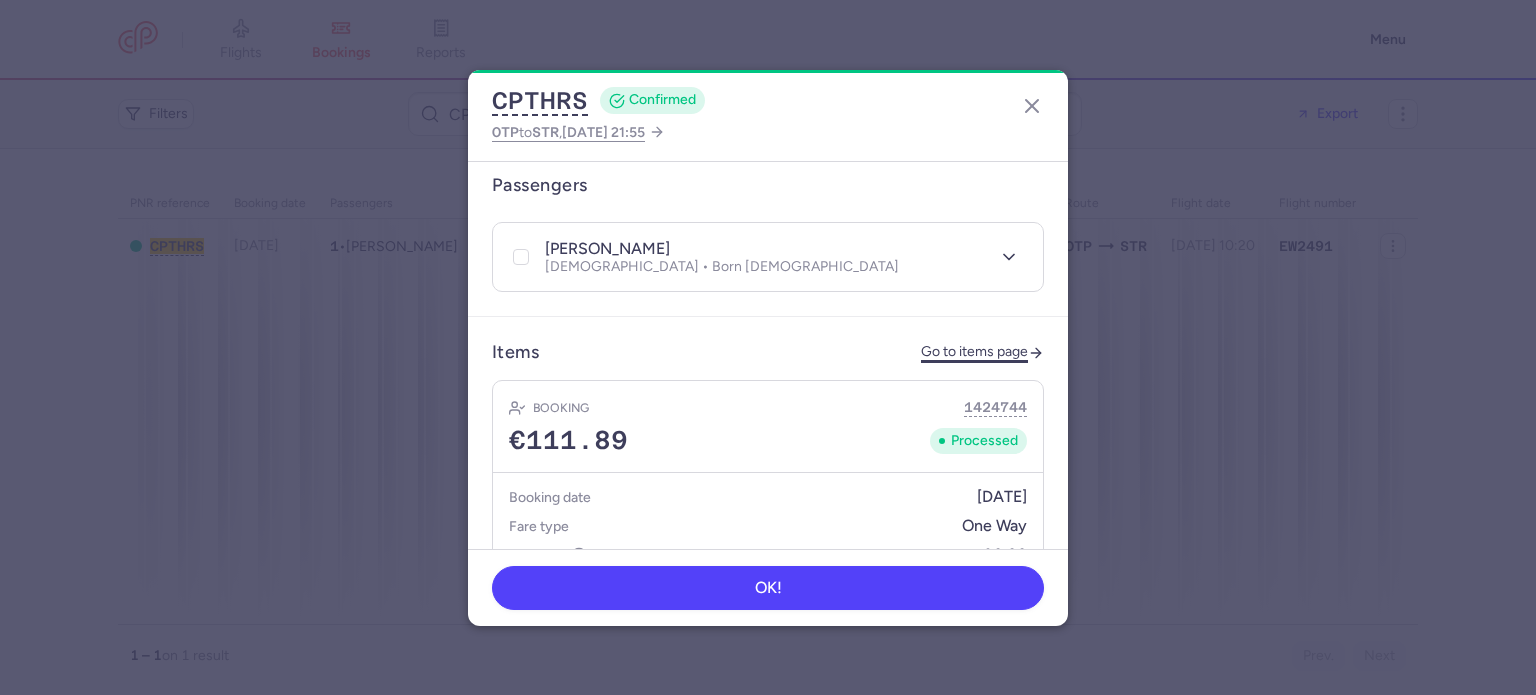 click on "Go to items page" 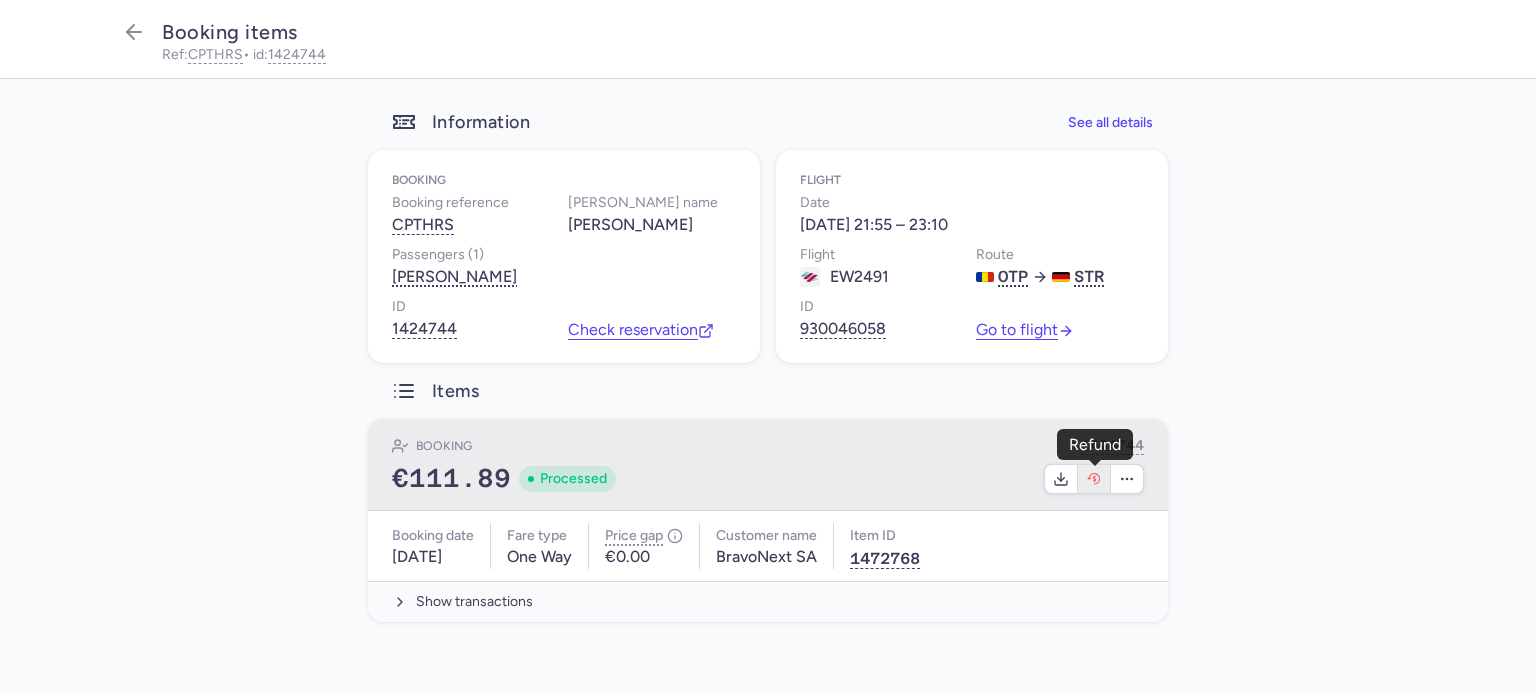 click 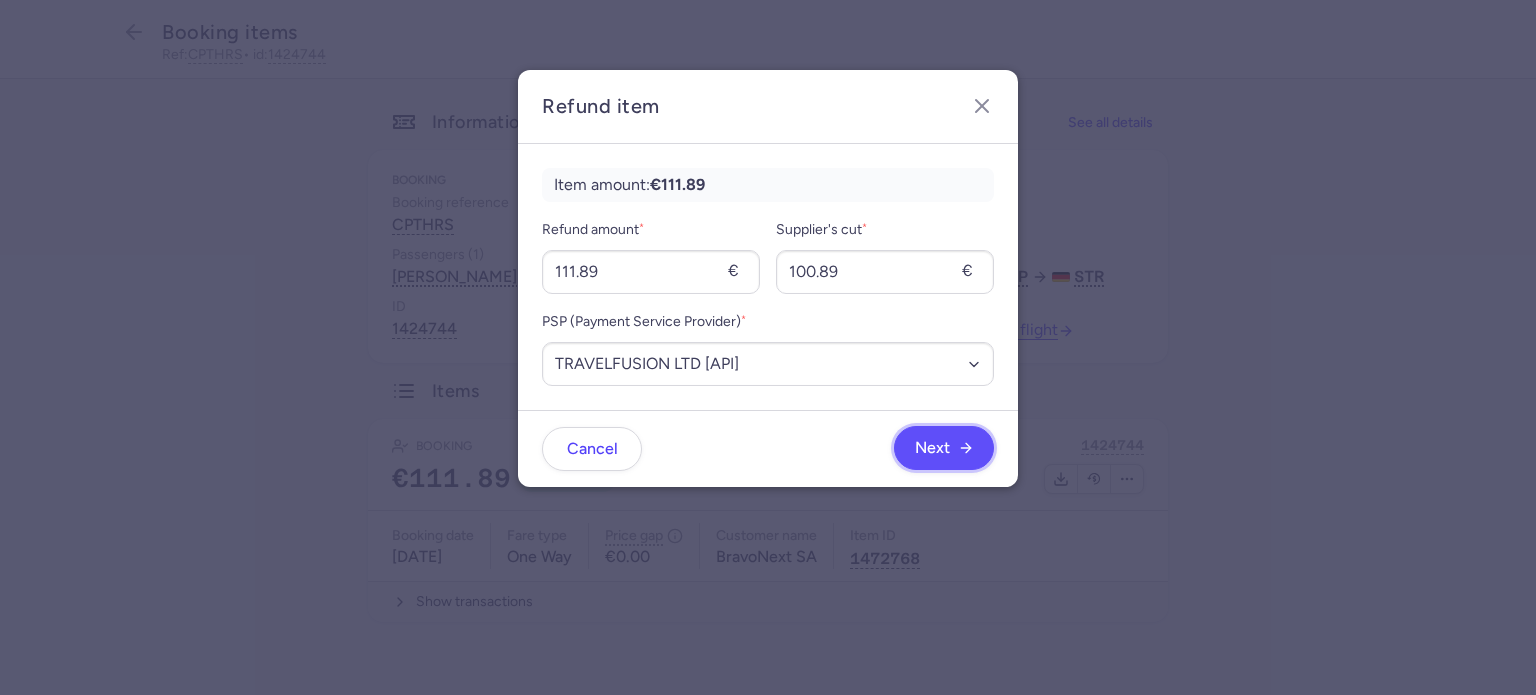 click on "Next" at bounding box center [944, 448] 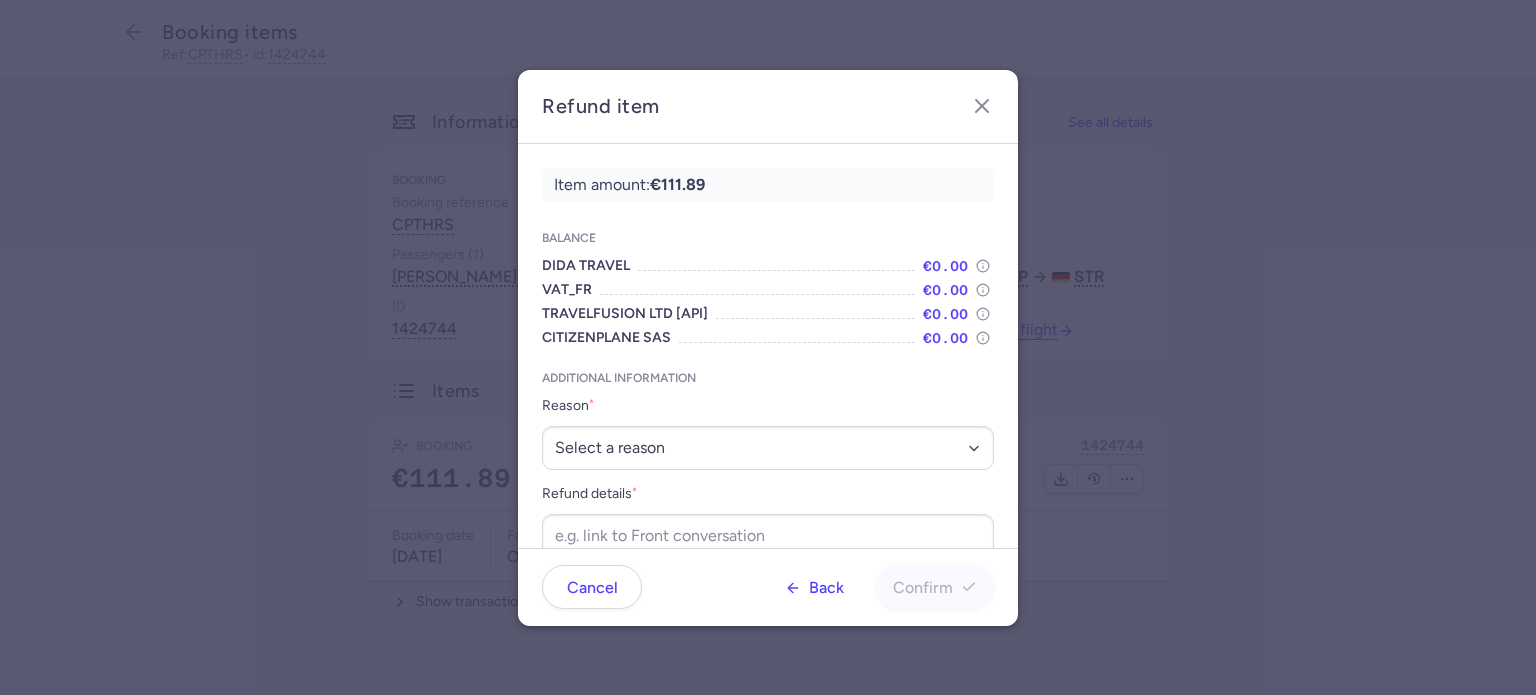 scroll, scrollTop: 32, scrollLeft: 0, axis: vertical 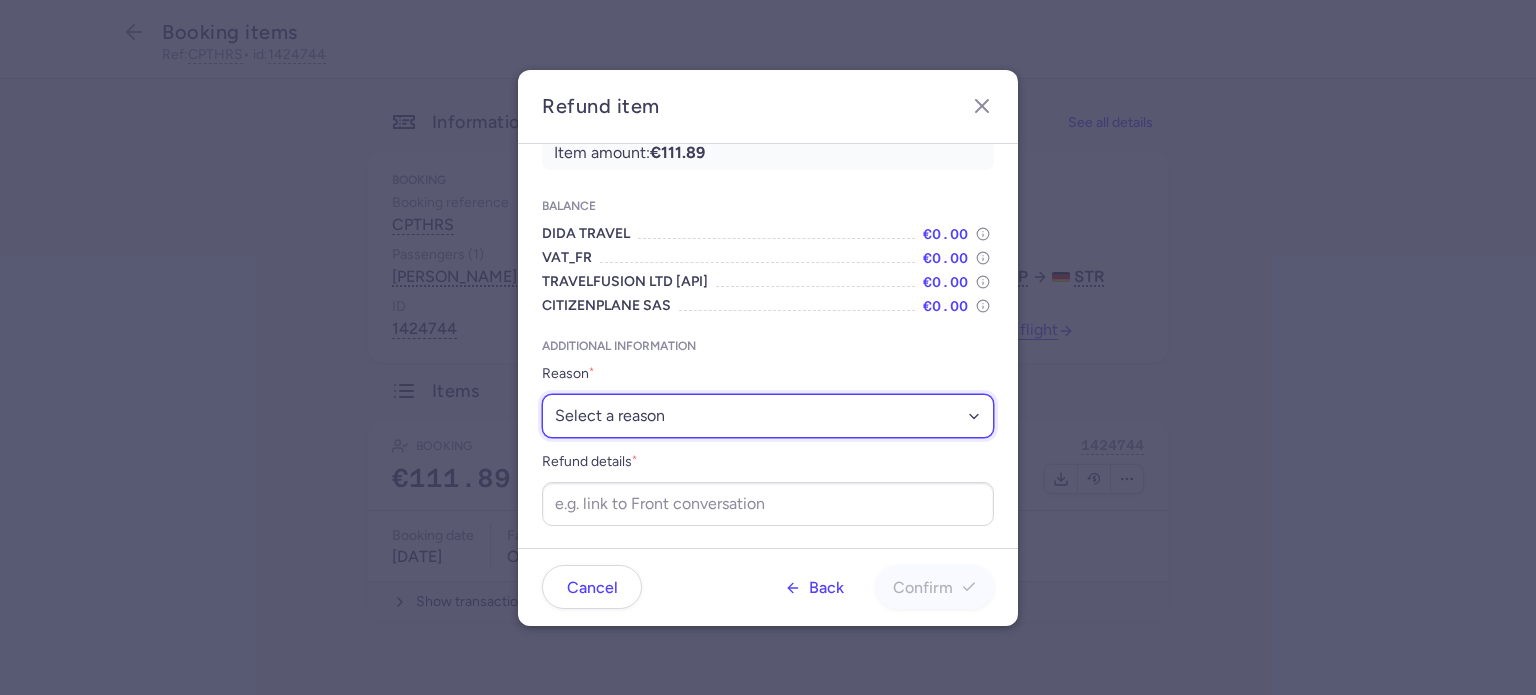 click on "Select a reason ✈️ Airline ceasing ops 💼 Ancillary issue 📄 APIS missing ⚙️ CitizenPlane error ⛔️ Denied boarding 🔁 Duplicate ❌ Flight canceled 🕵🏼‍♂️ Fraud 🎁 Goodwill 🎫 Goodwill allowance 🙃 Other 💺 Overbooking 💸 Refund with penalty 🙅 Schedule change not accepted 🤕 Supplier error 💵 Tax refund ❓ Unconfirmed booking" at bounding box center [768, 416] 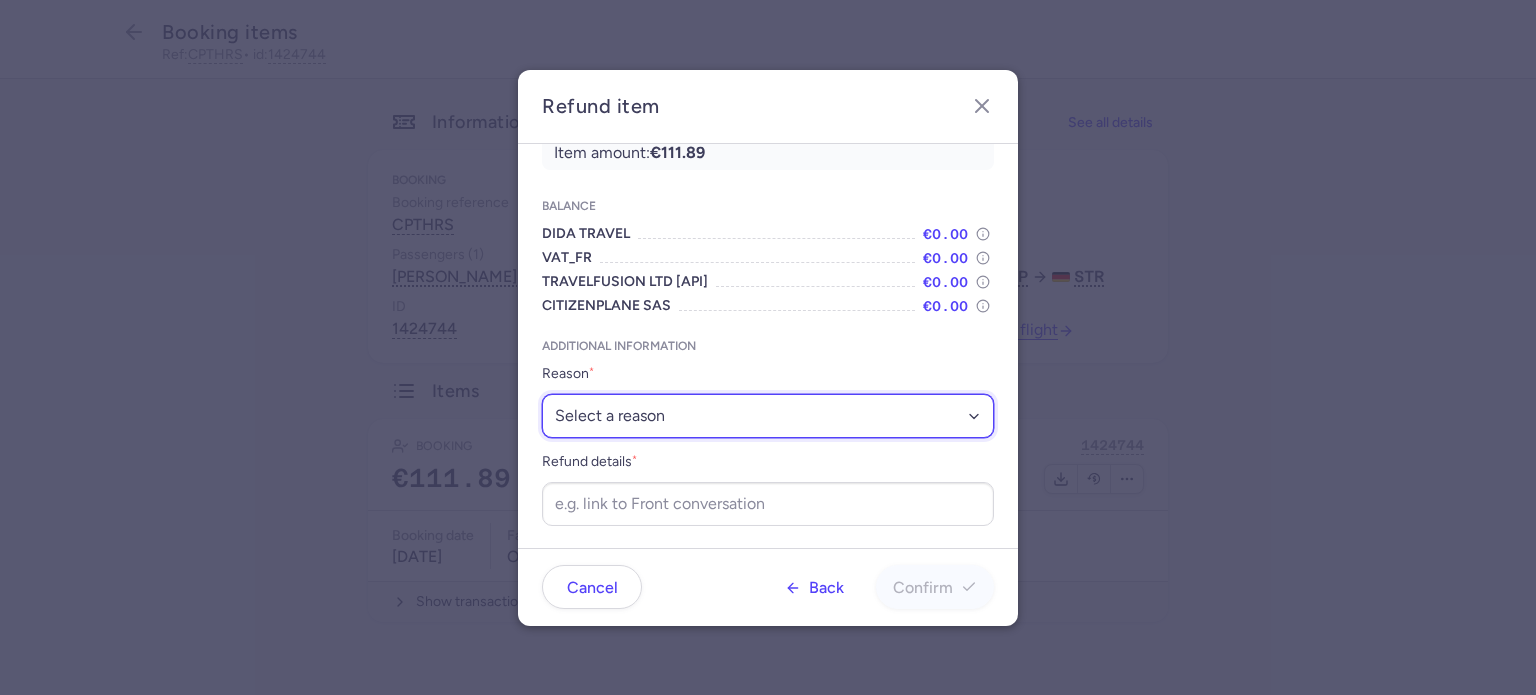 select on "FLIGHT_CANCELED" 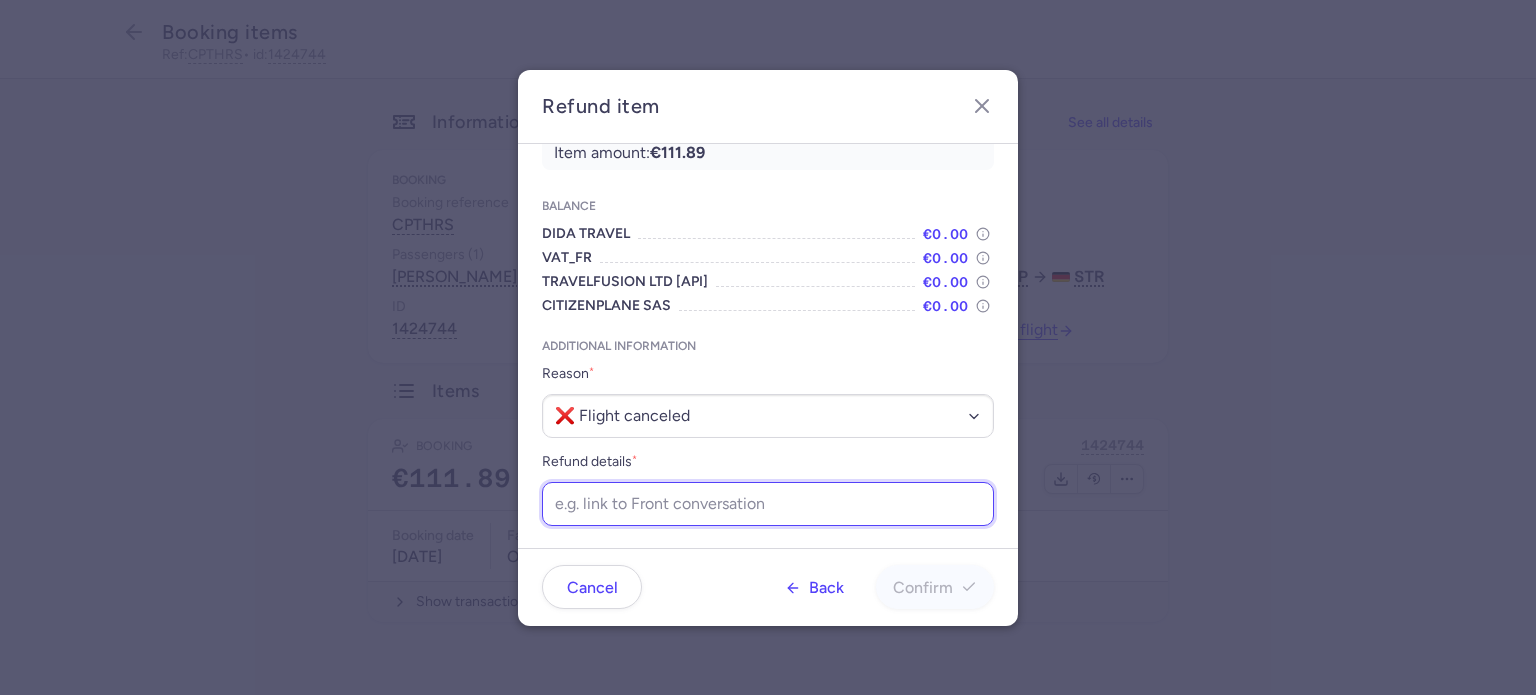 paste on "https://app.frontapp.com/open/cnv_esyguiq?key=vCpGoB7e7BkGAKQQXVr__776cYrO5XLz" 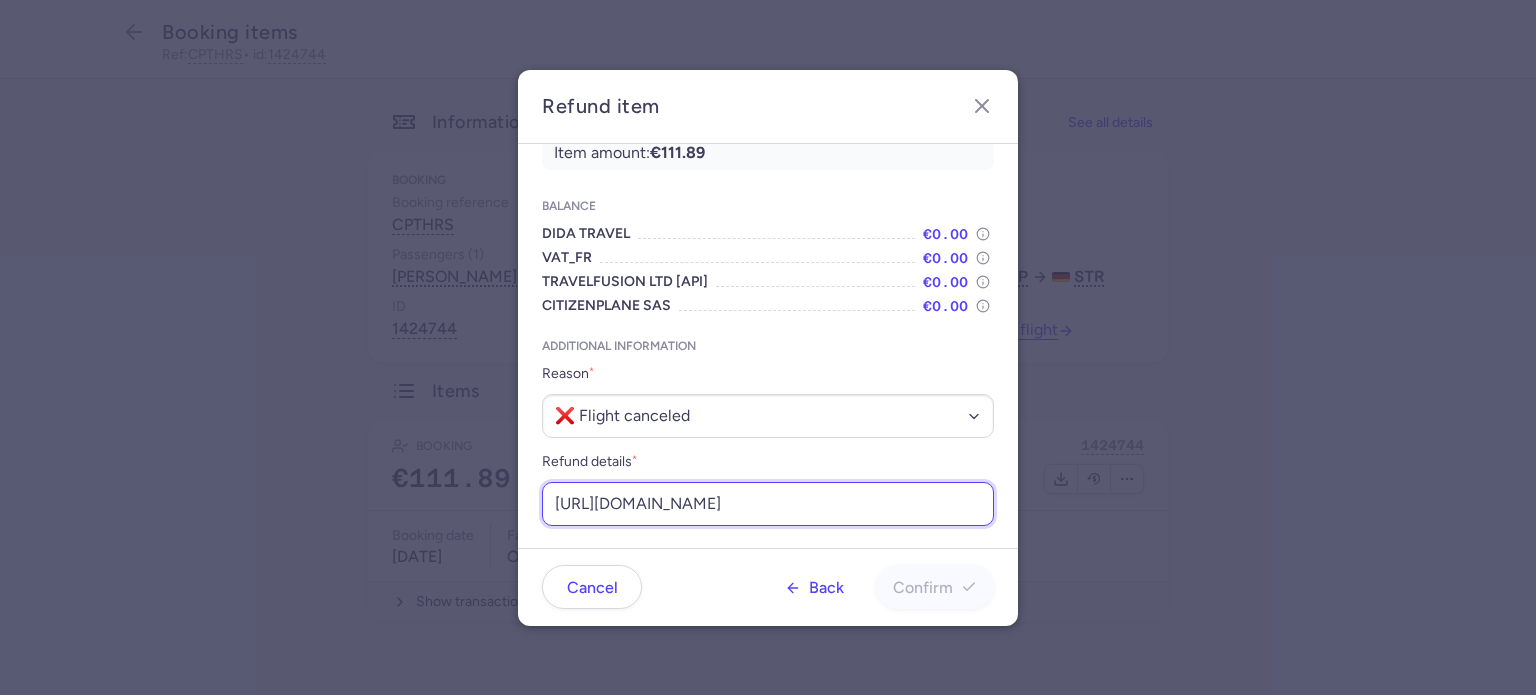 scroll, scrollTop: 0, scrollLeft: 249, axis: horizontal 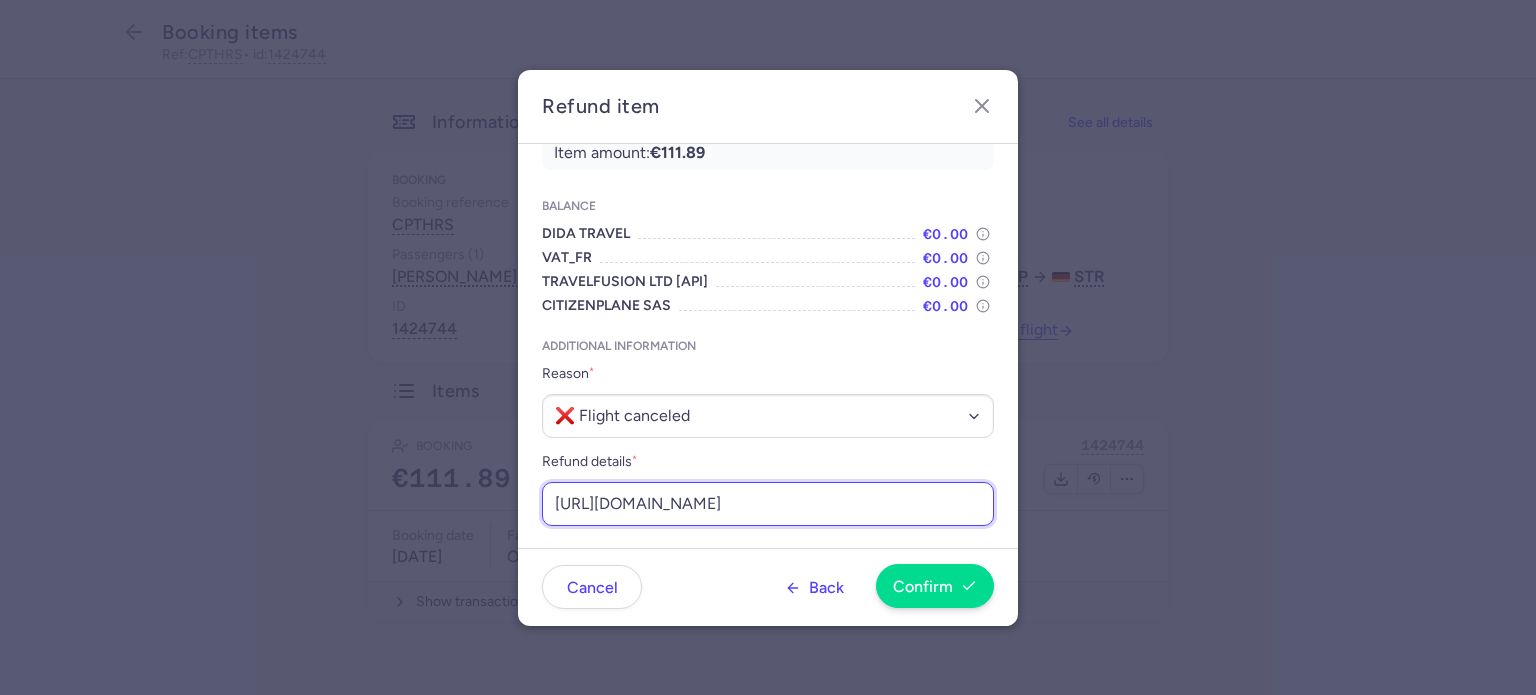 type on "https://app.frontapp.com/open/cnv_esyguiq?key=vCpGoB7e7BkGAKQQXVr__776cYrO5XLz" 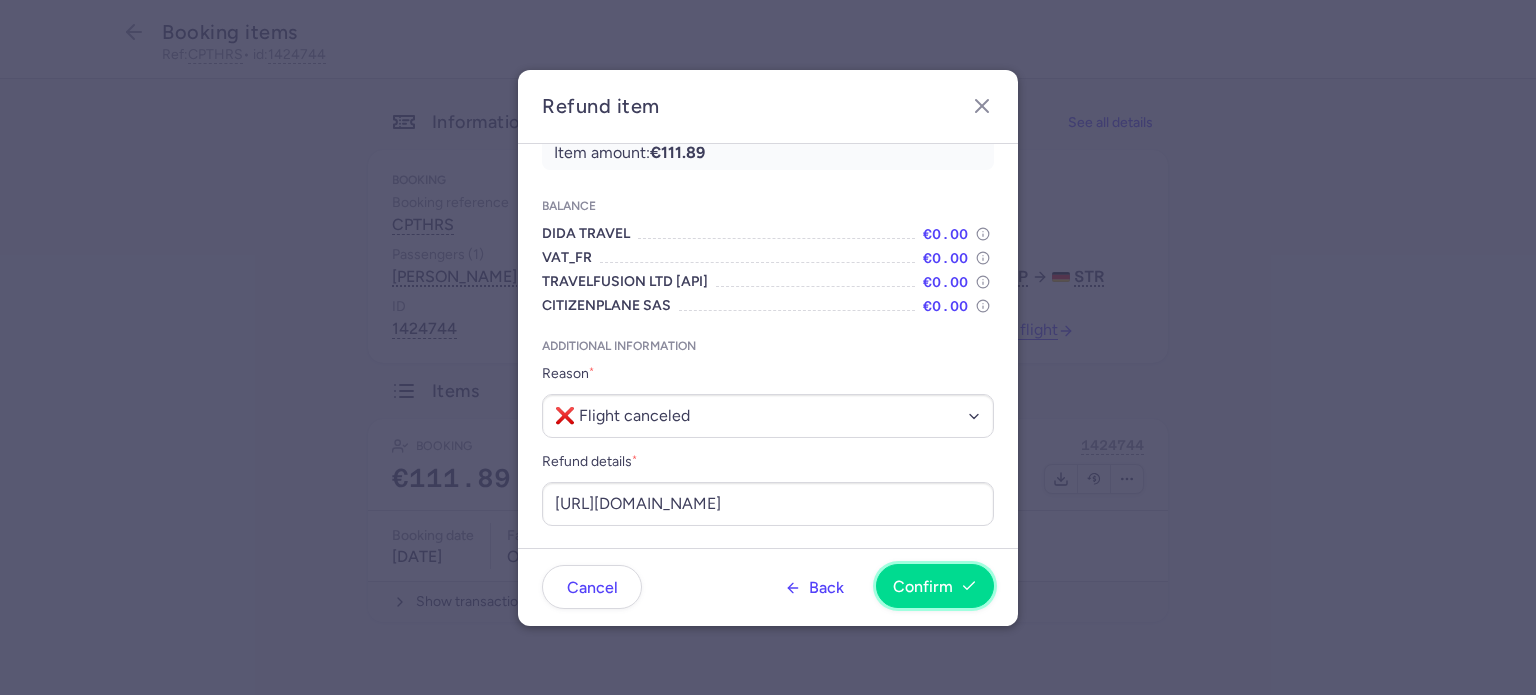 scroll, scrollTop: 0, scrollLeft: 0, axis: both 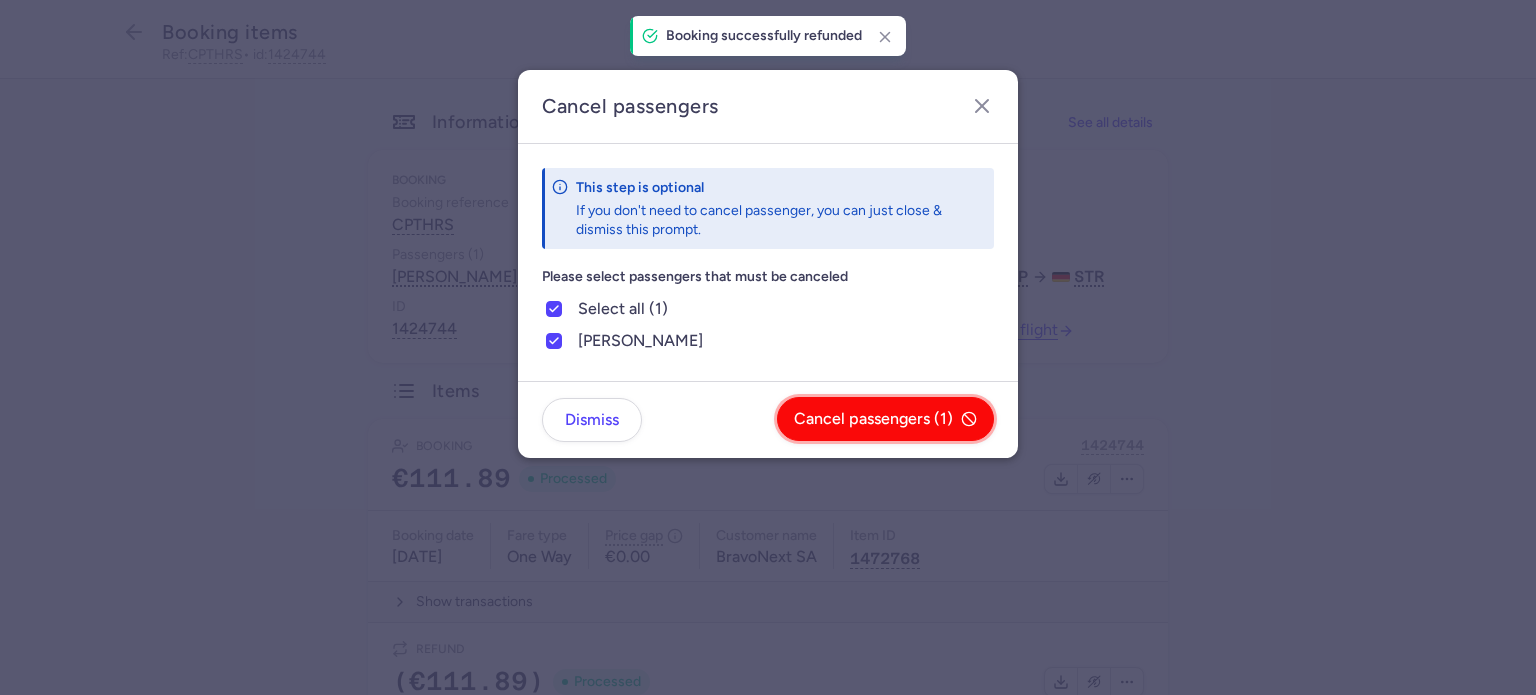 click on "Cancel passengers (1)" at bounding box center [885, 419] 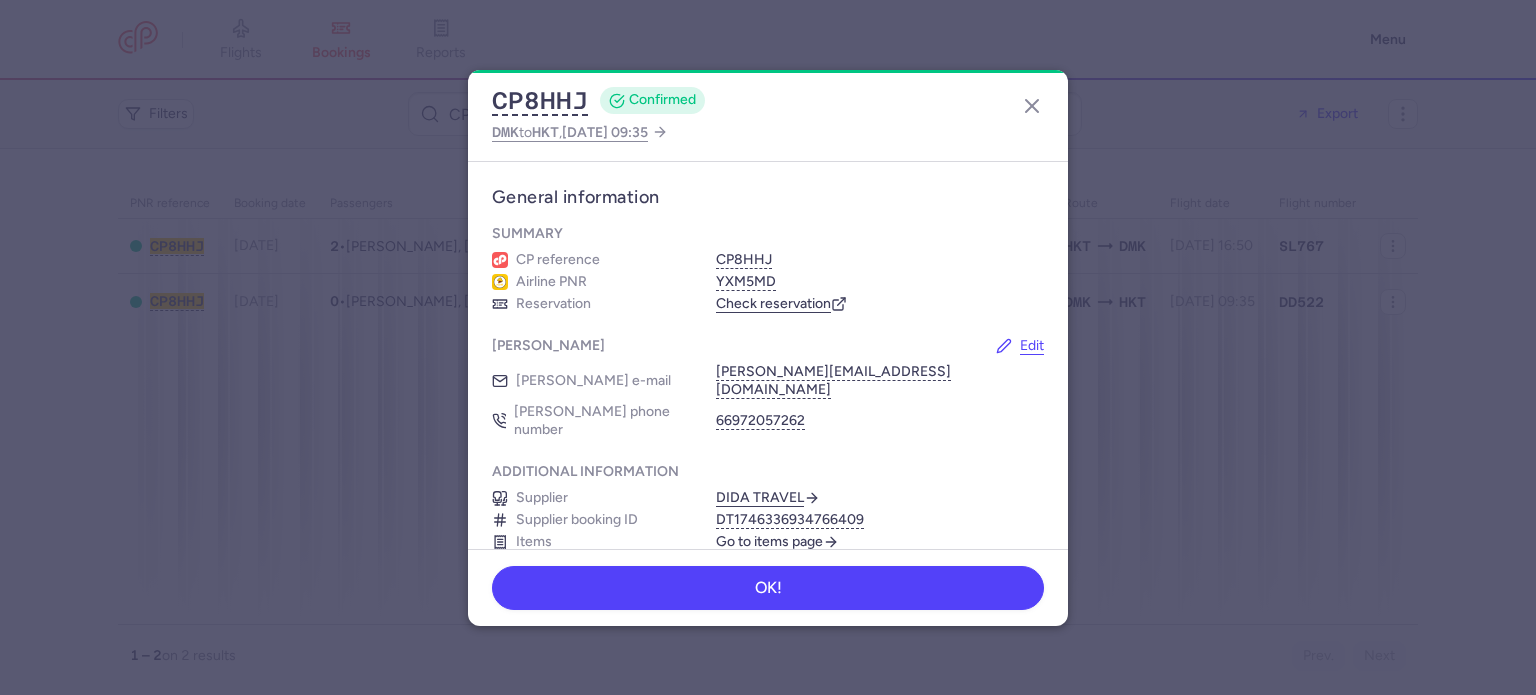 scroll, scrollTop: 0, scrollLeft: 0, axis: both 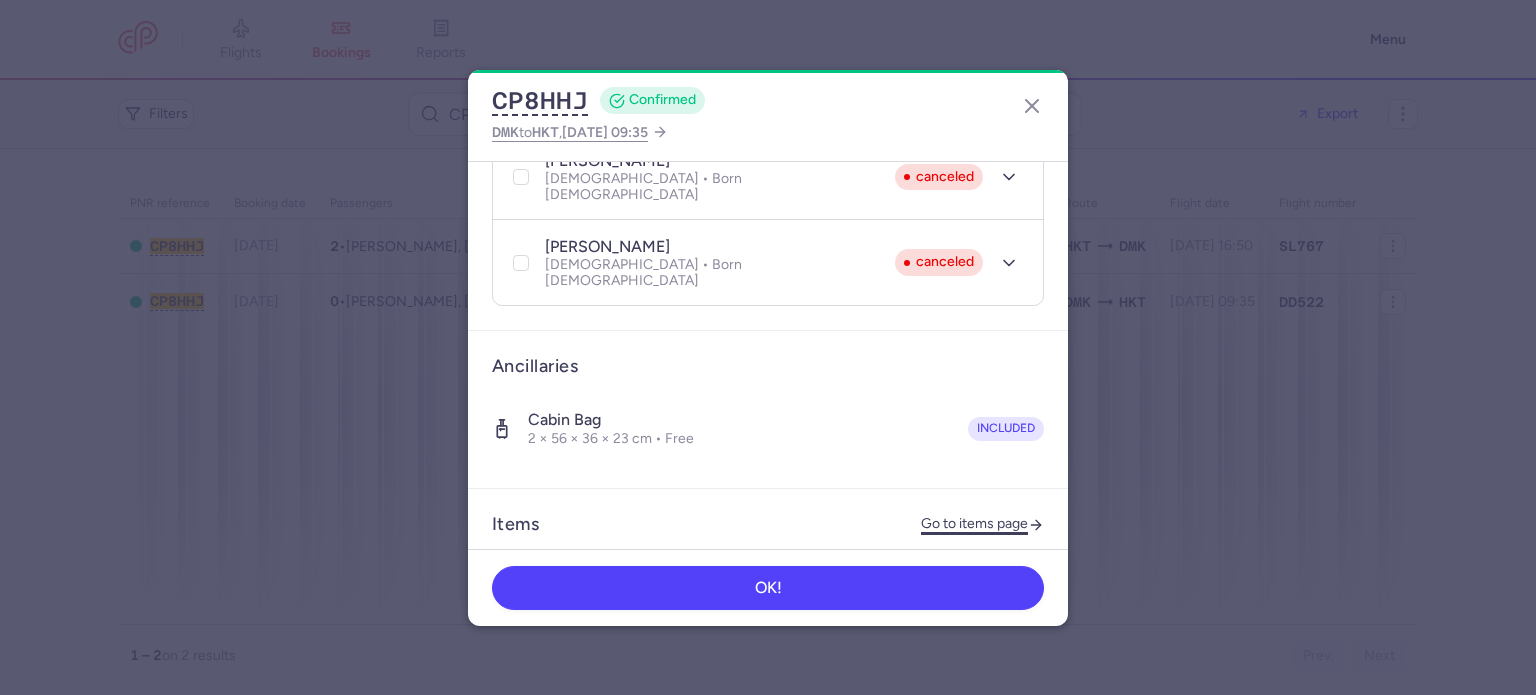 click on "Go to items page" 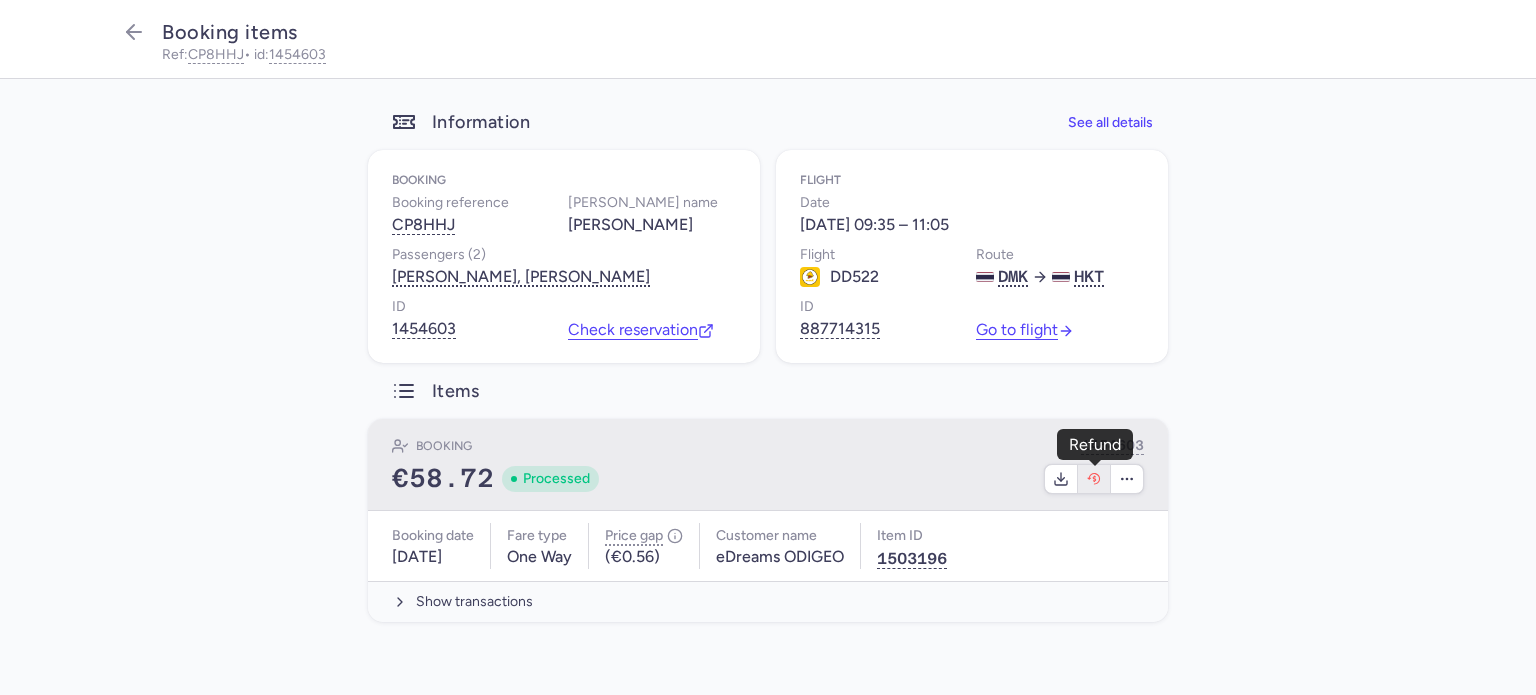 click 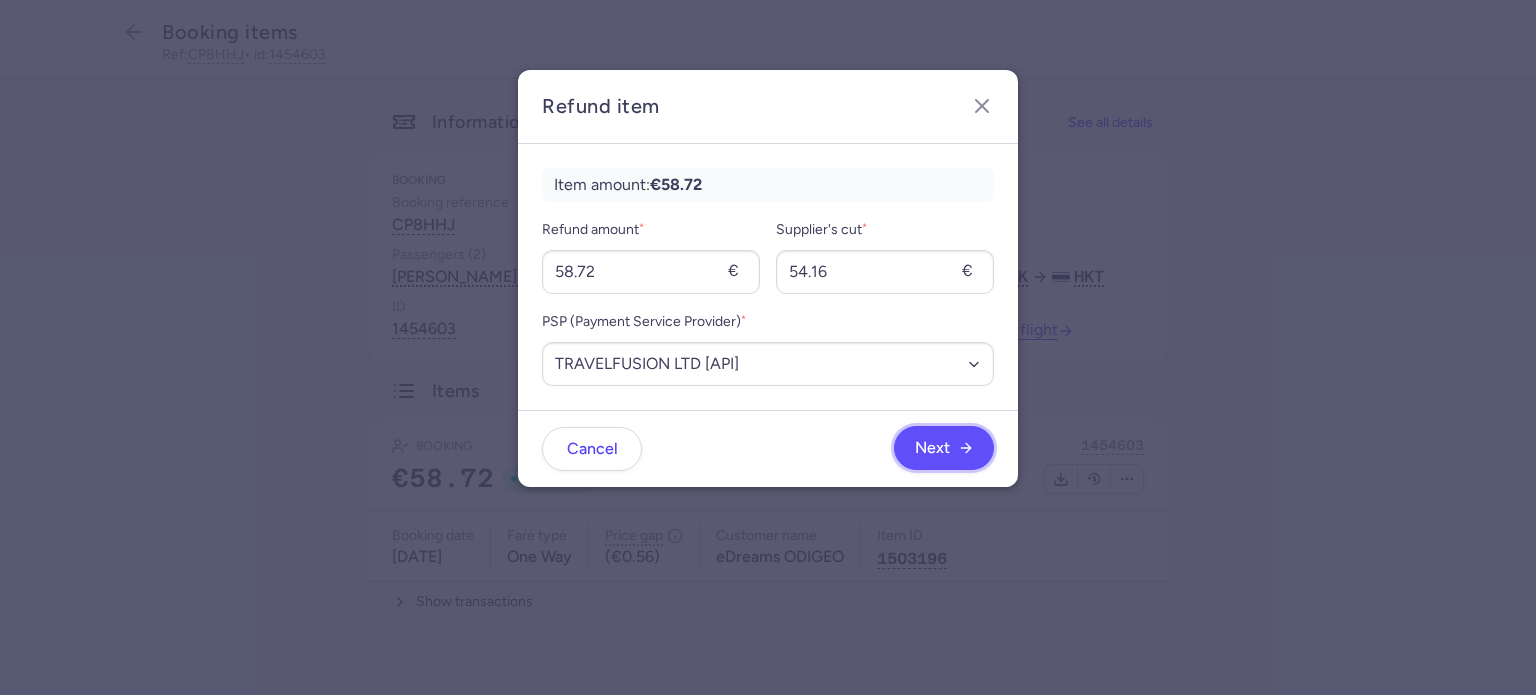 click on "Next" at bounding box center (944, 448) 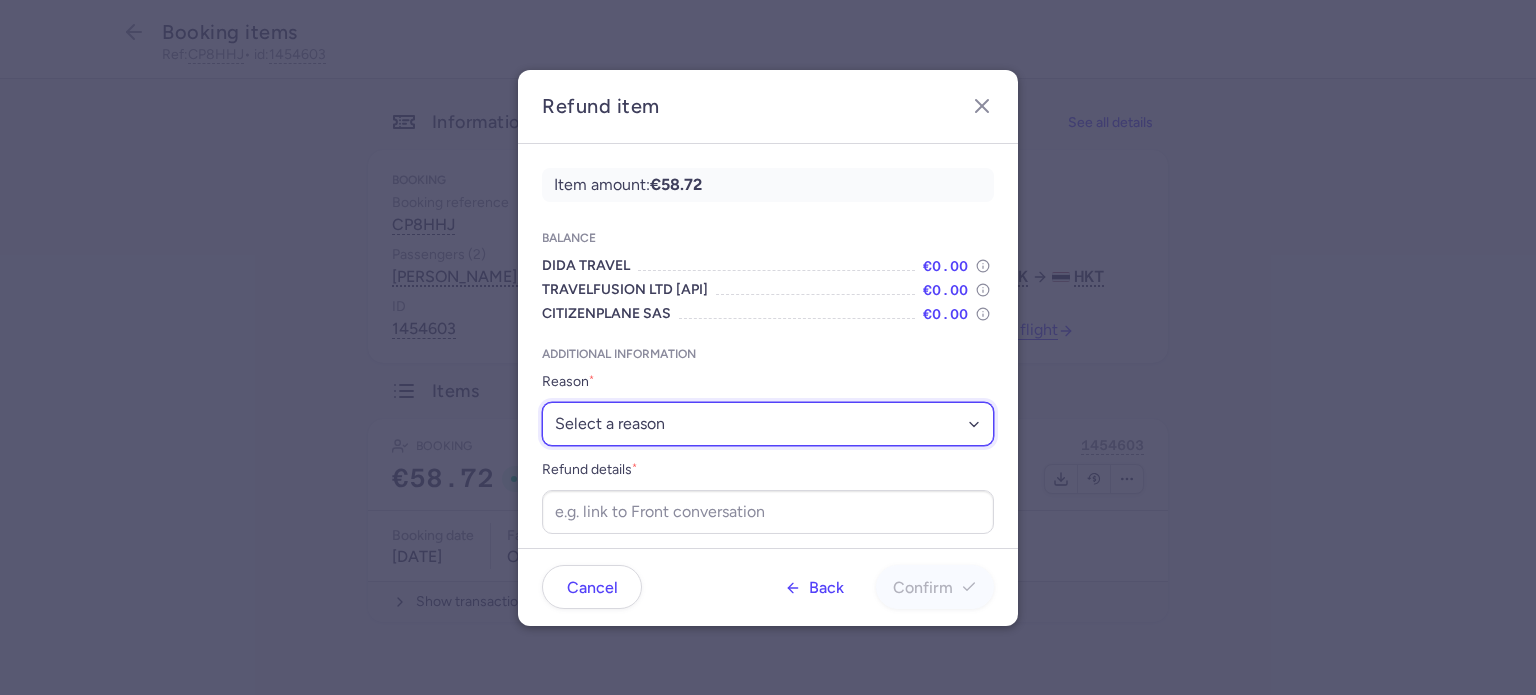 click on "Select a reason ✈️ Airline ceasing ops 💼 Ancillary issue 📄 APIS missing ⚙️ CitizenPlane error ⛔️ Denied boarding 🔁 Duplicate ❌ Flight canceled 🕵🏼‍♂️ Fraud 🎁 Goodwill 🎫 Goodwill allowance 🙃 Other 💺 Overbooking 💸 Refund with penalty 🙅 Schedule change not accepted 🤕 Supplier error 💵 Tax refund ❓ Unconfirmed booking" at bounding box center (768, 424) 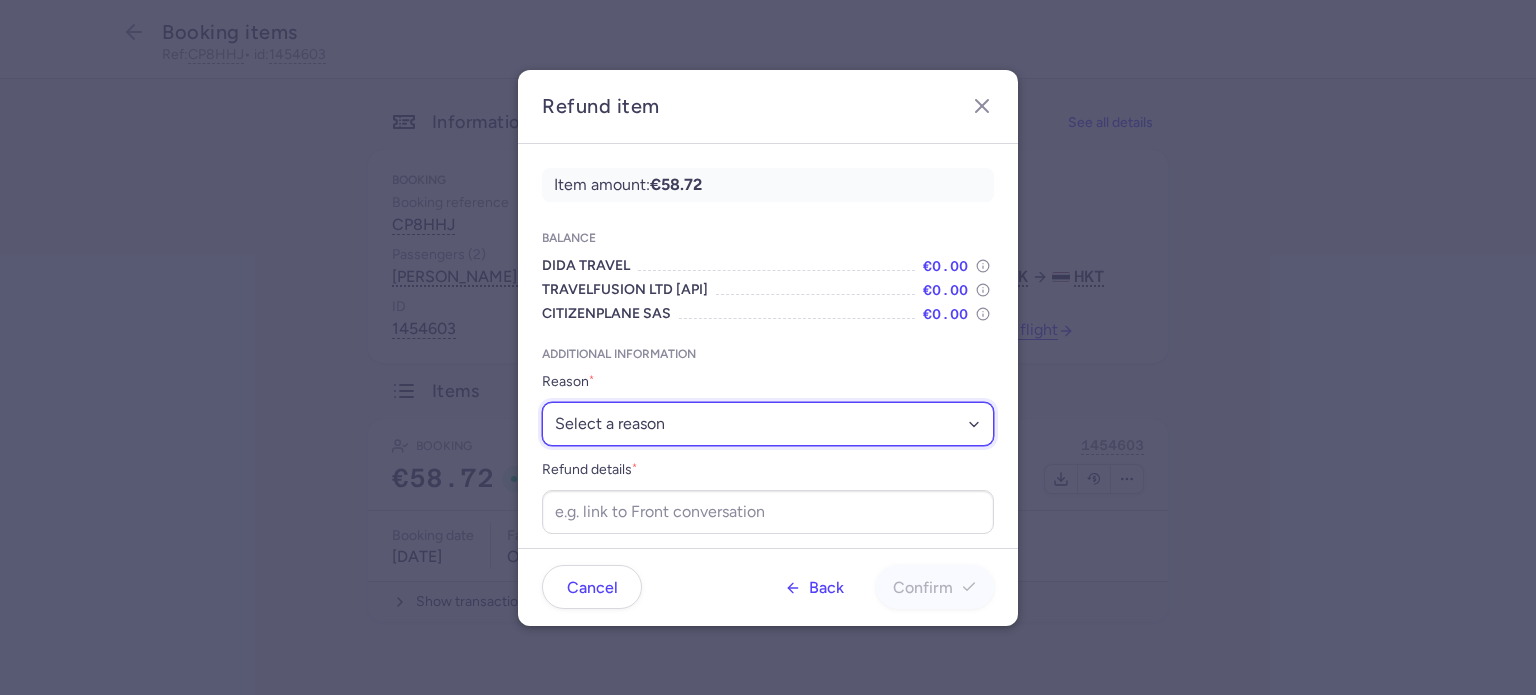 select on "FLIGHT_CANCELED" 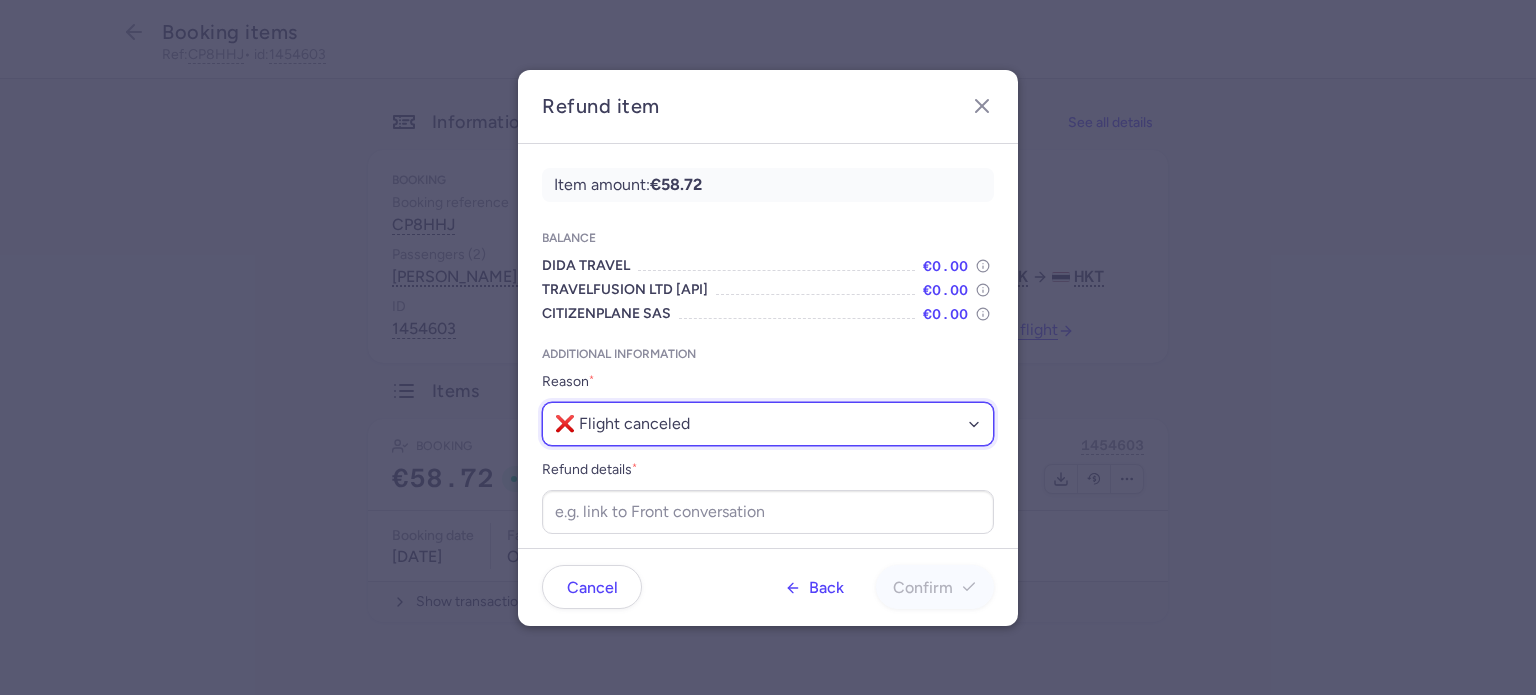 click on "Select a reason ✈️ Airline ceasing ops 💼 Ancillary issue 📄 APIS missing ⚙️ CitizenPlane error ⛔️ Denied boarding 🔁 Duplicate ❌ Flight canceled 🕵🏼‍♂️ Fraud 🎁 Goodwill 🎫 Goodwill allowance 🙃 Other 💺 Overbooking 💸 Refund with penalty 🙅 Schedule change not accepted 🤕 Supplier error 💵 Tax refund ❓ Unconfirmed booking" at bounding box center [768, 424] 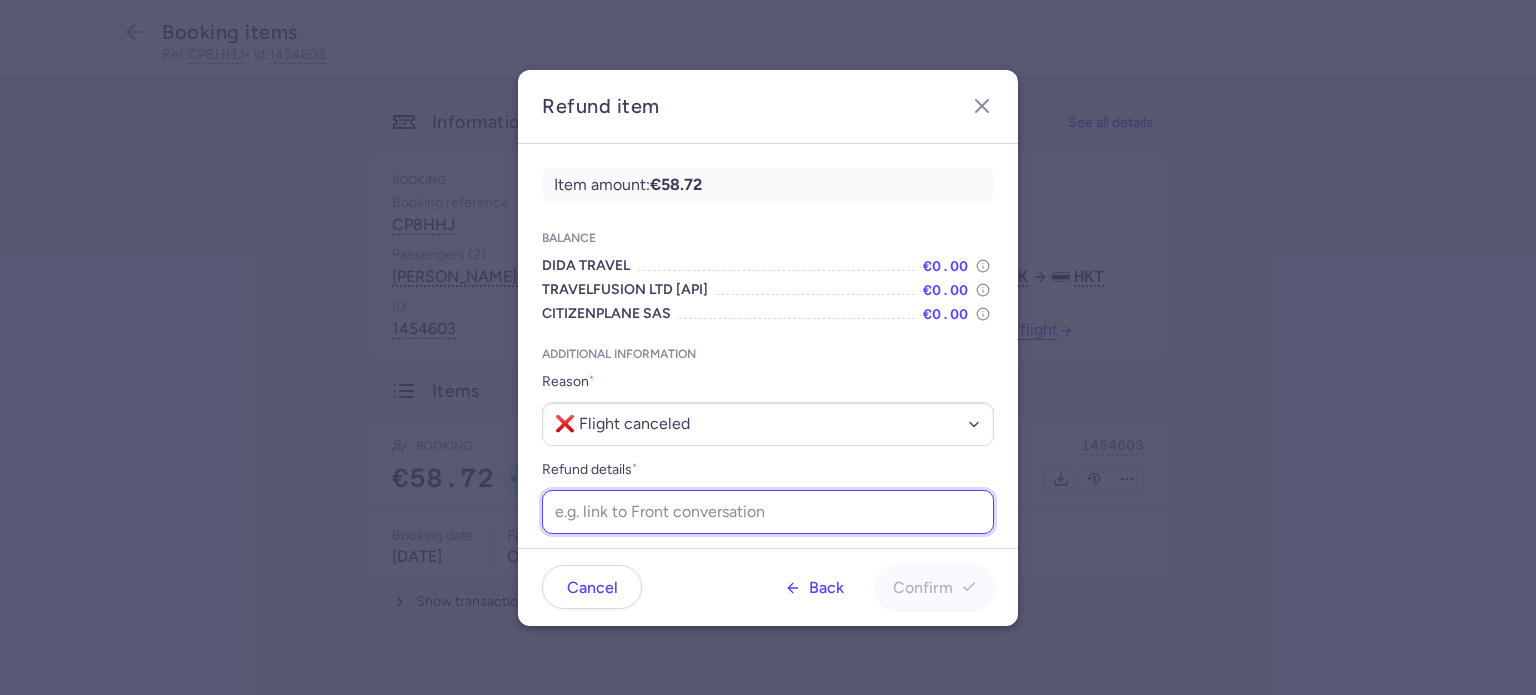 paste on "https://app.frontapp.com/open/cnv_es8g3gi?key=lgkOY_2OHlWHVrPs3EXoOq136FFSGsvx" 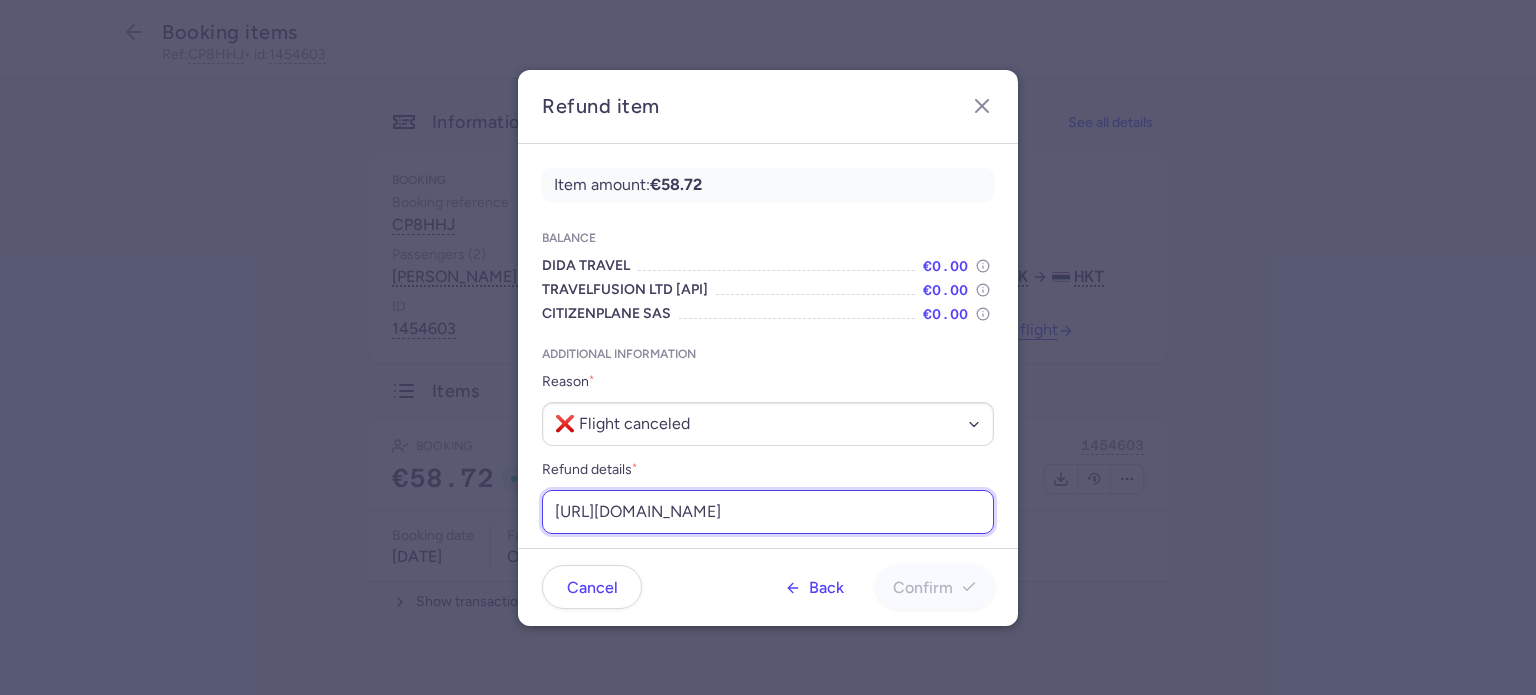click on "https://app.frontapp.com/open/cnv_es8g3gi?key=lgkOY_2OHlWHVrPs3EXoOq136FFSGsvx" at bounding box center (768, 512) 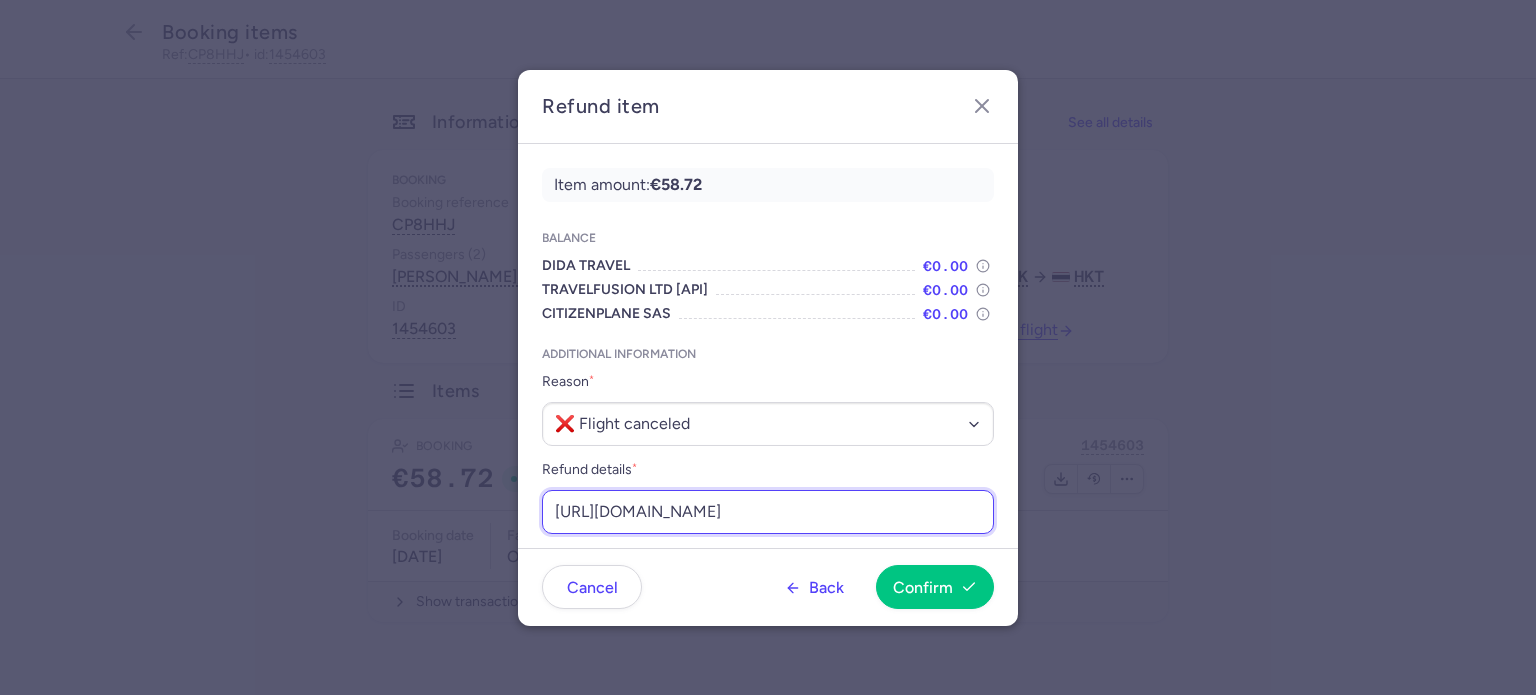 scroll, scrollTop: 0, scrollLeft: 244, axis: horizontal 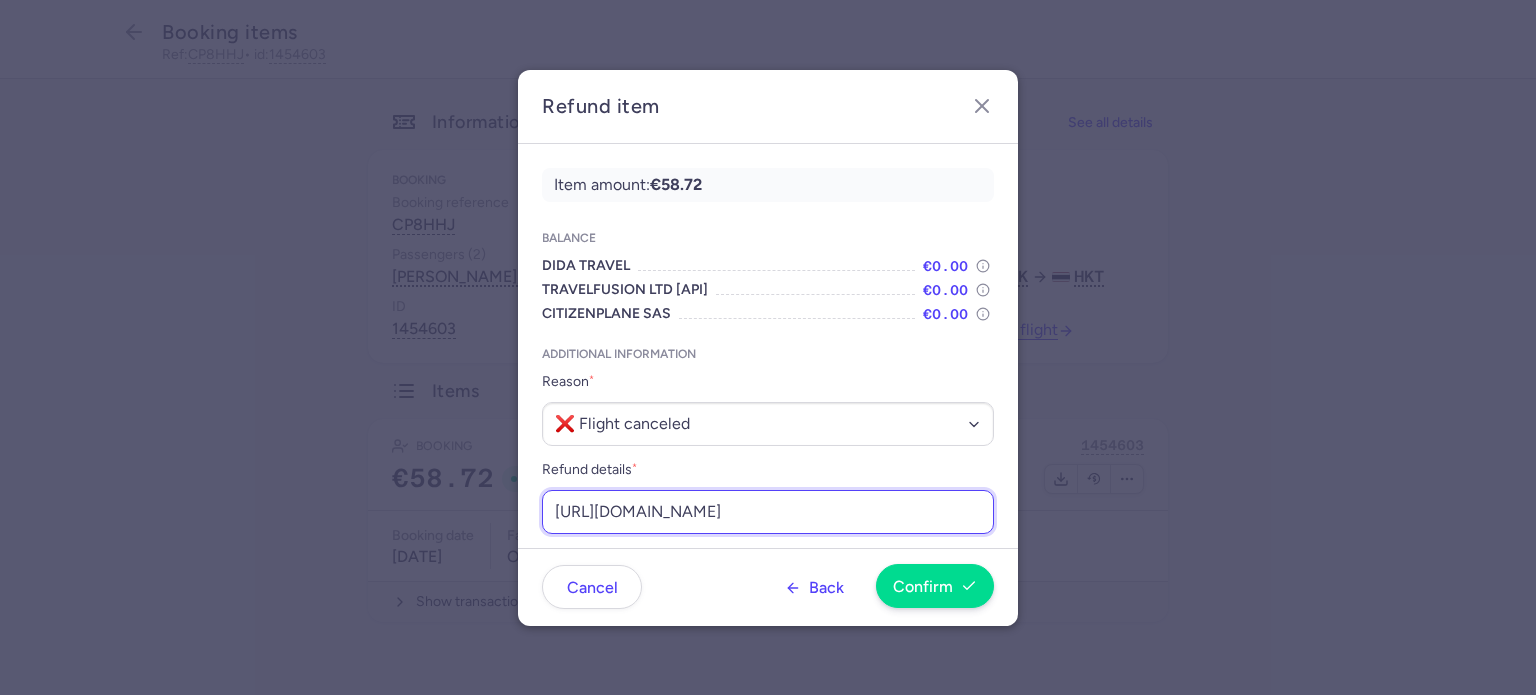 type on "https://app.frontapp.com/open/cnv_es8g3gi?key=lgkOY_2OHlWHVrPs3EXoOq136FFSGsvx" 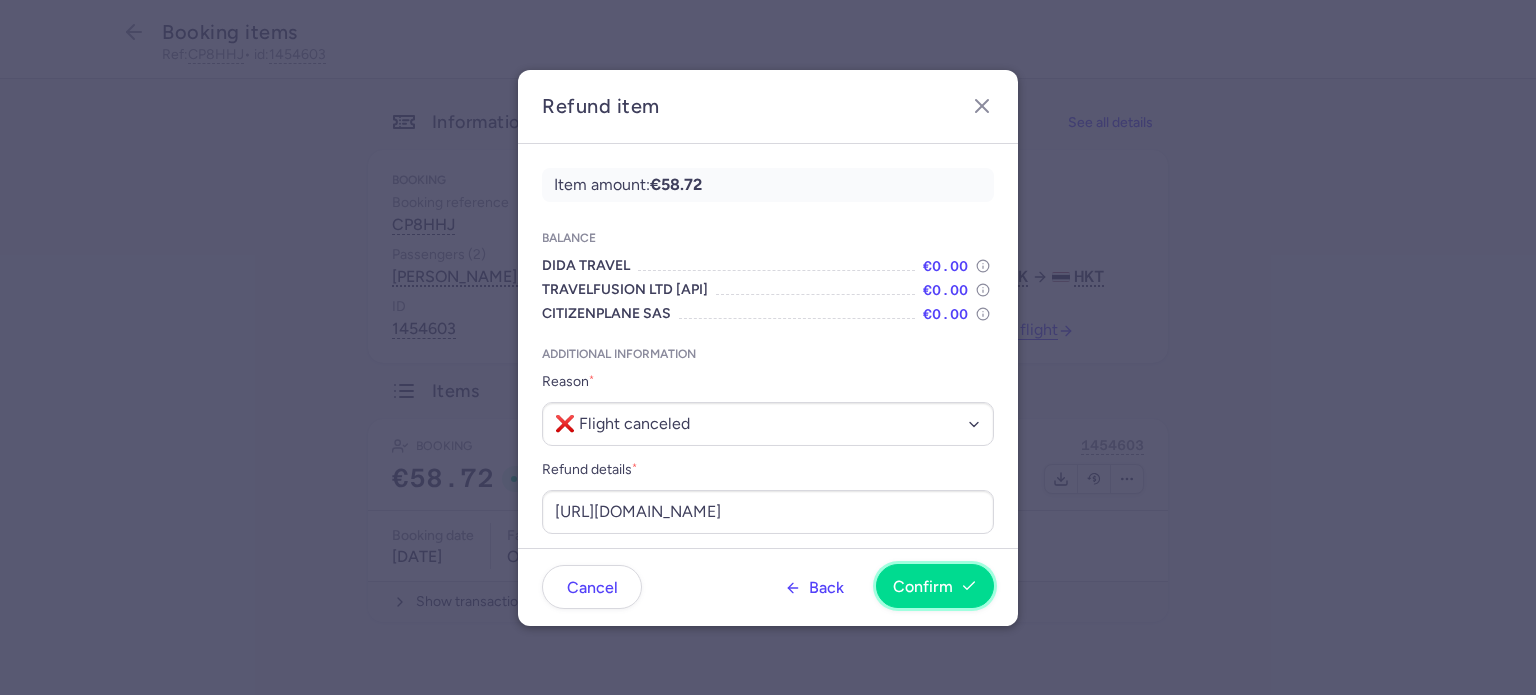 scroll, scrollTop: 0, scrollLeft: 0, axis: both 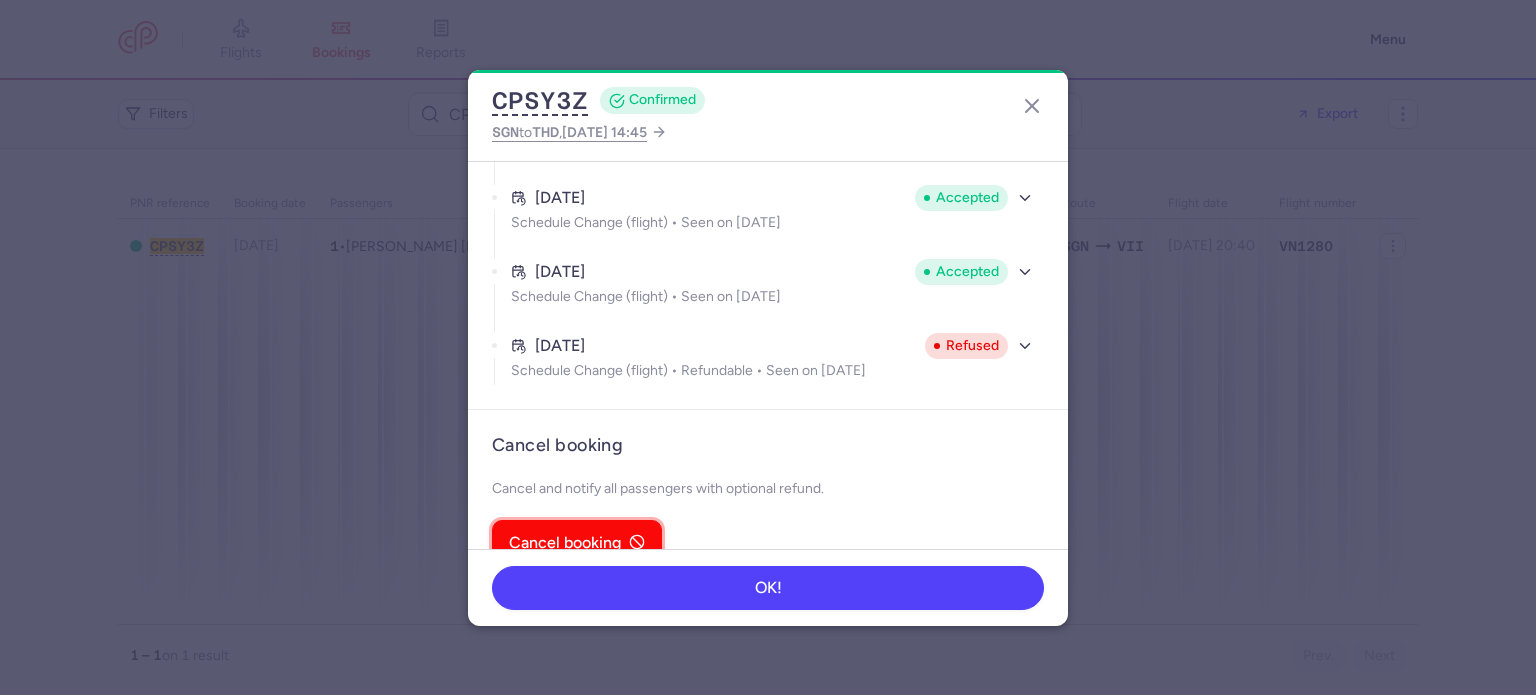 click on "Cancel booking" at bounding box center (565, 543) 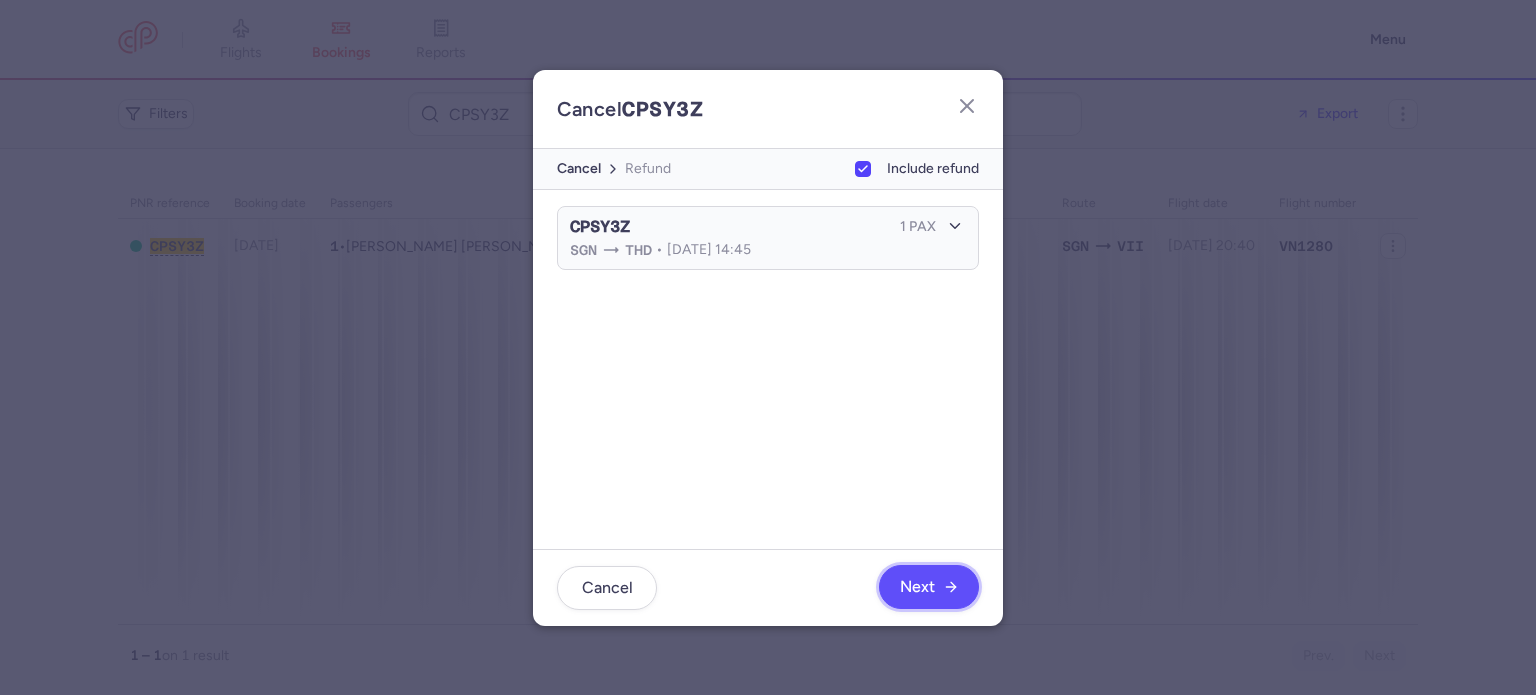 click on "Next" 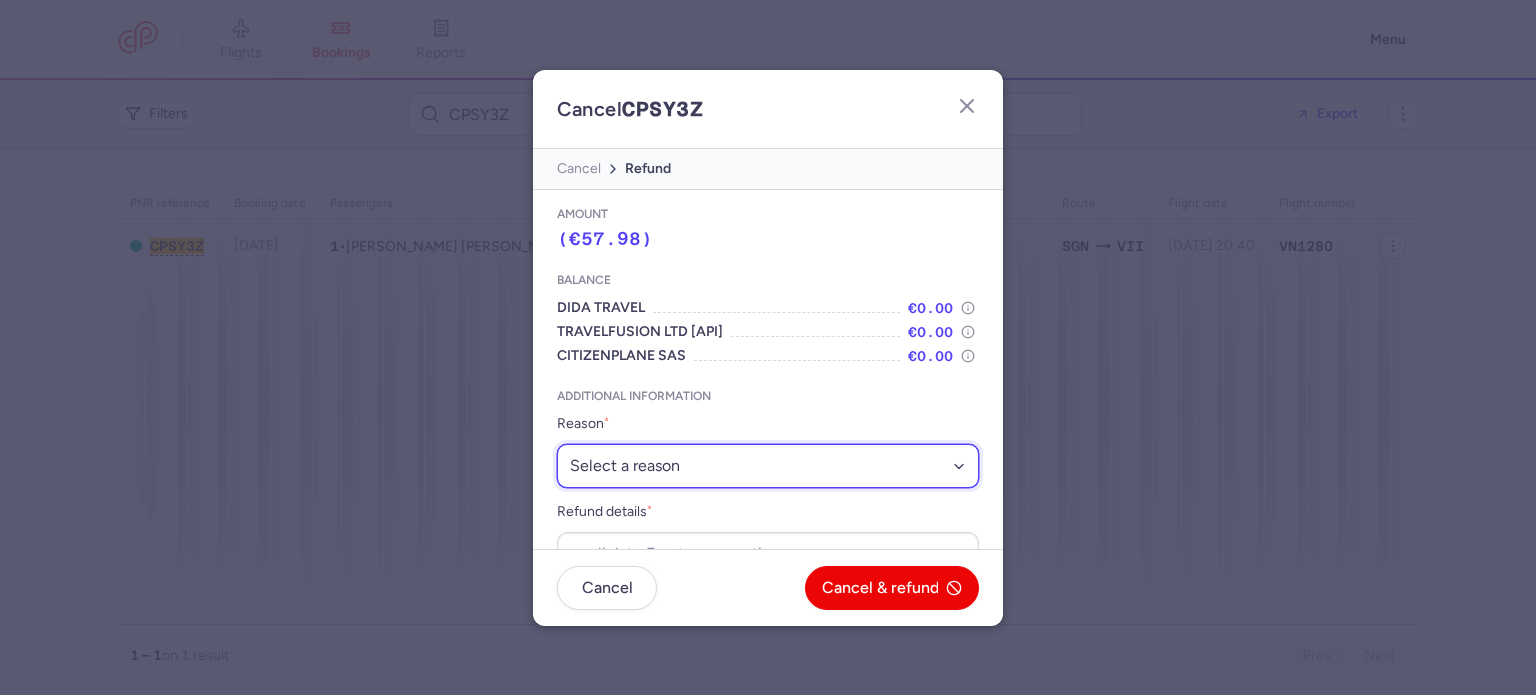 click on "Select a reason ⛔️ Unconfirmed booking ❌ Flight canceled 🙅 Schedule change not accepted" at bounding box center [768, 466] 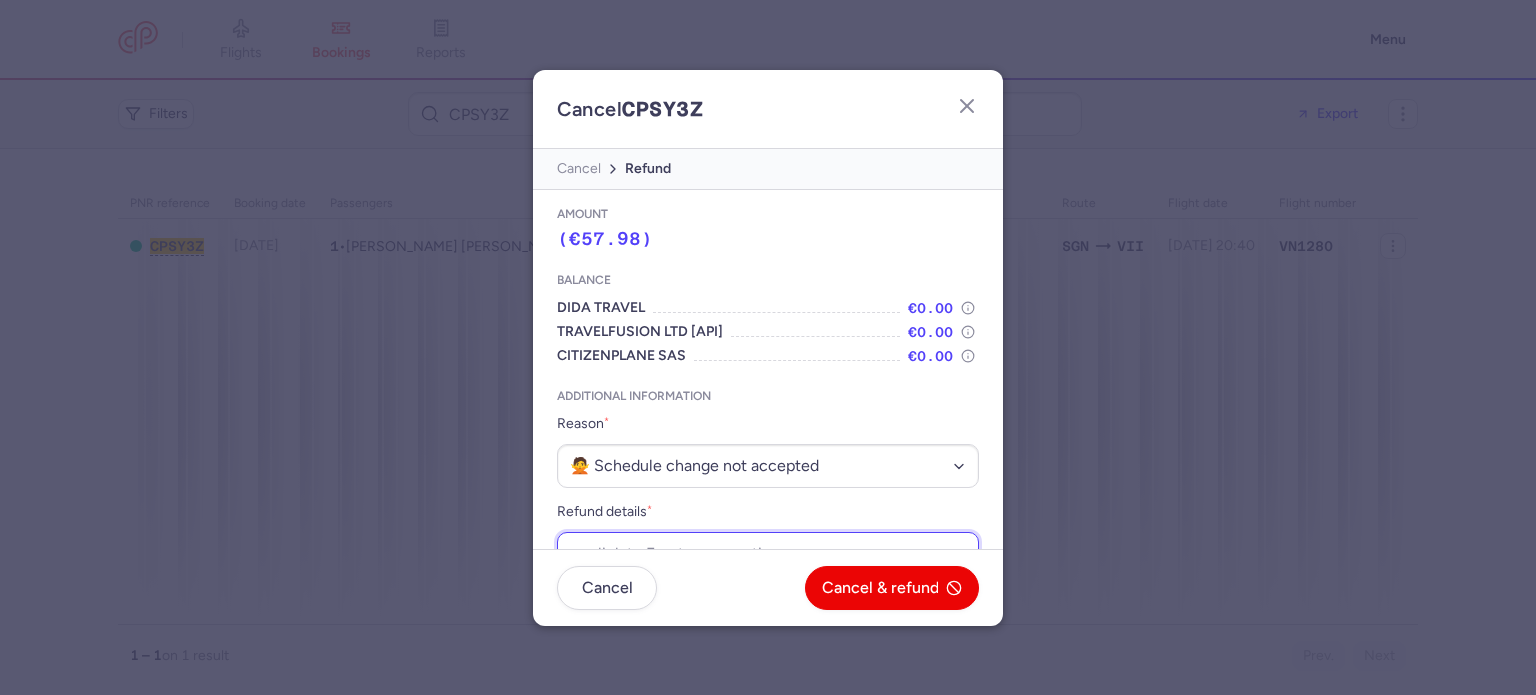 paste on "[URL][DOMAIN_NAME]" 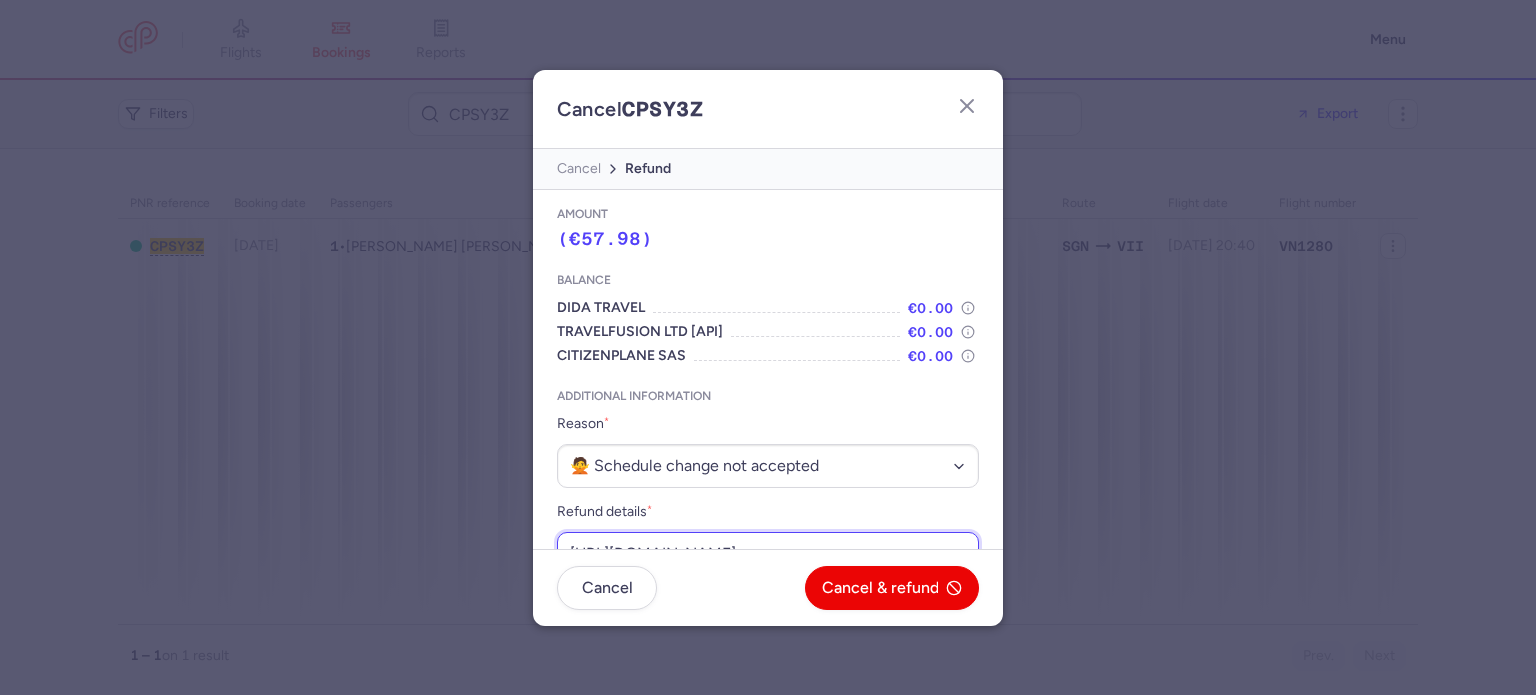click on "[URL][DOMAIN_NAME]" at bounding box center (768, 554) 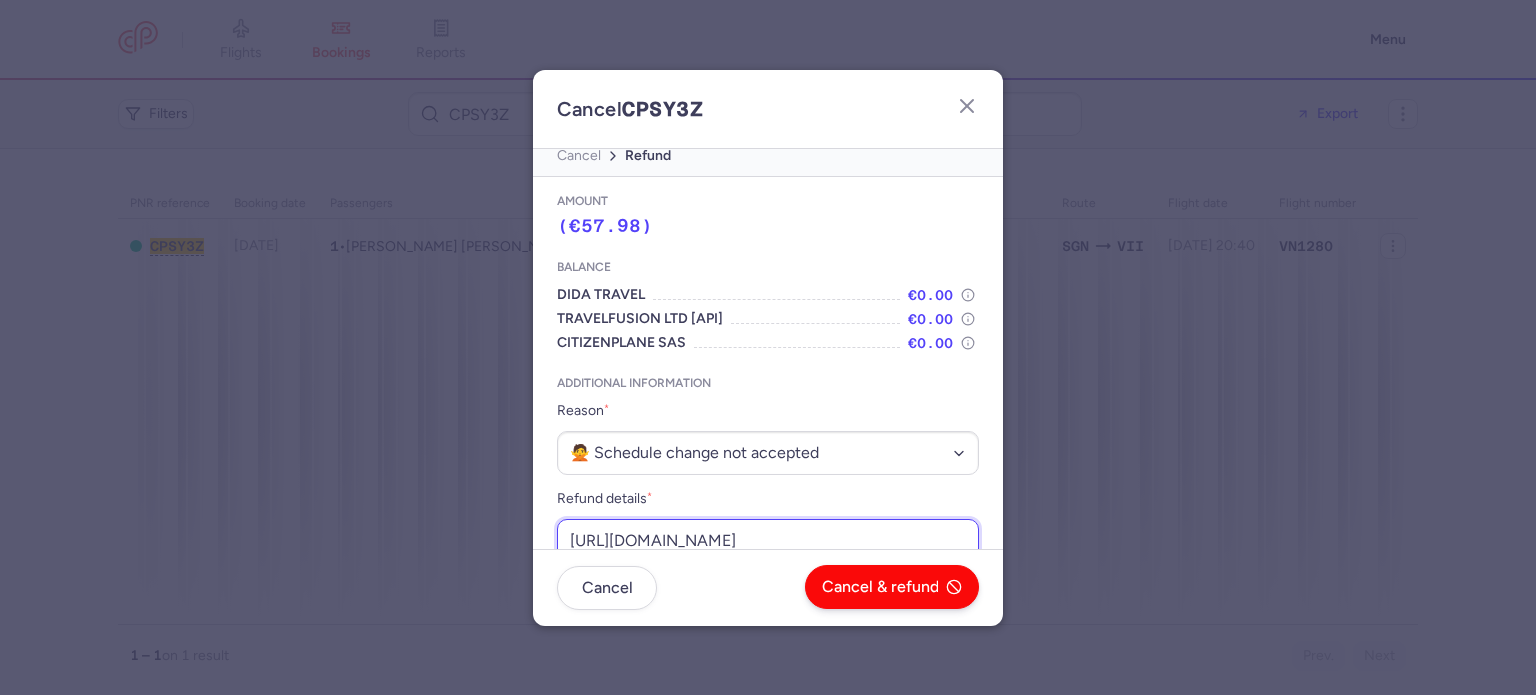 type on "[URL][DOMAIN_NAME]" 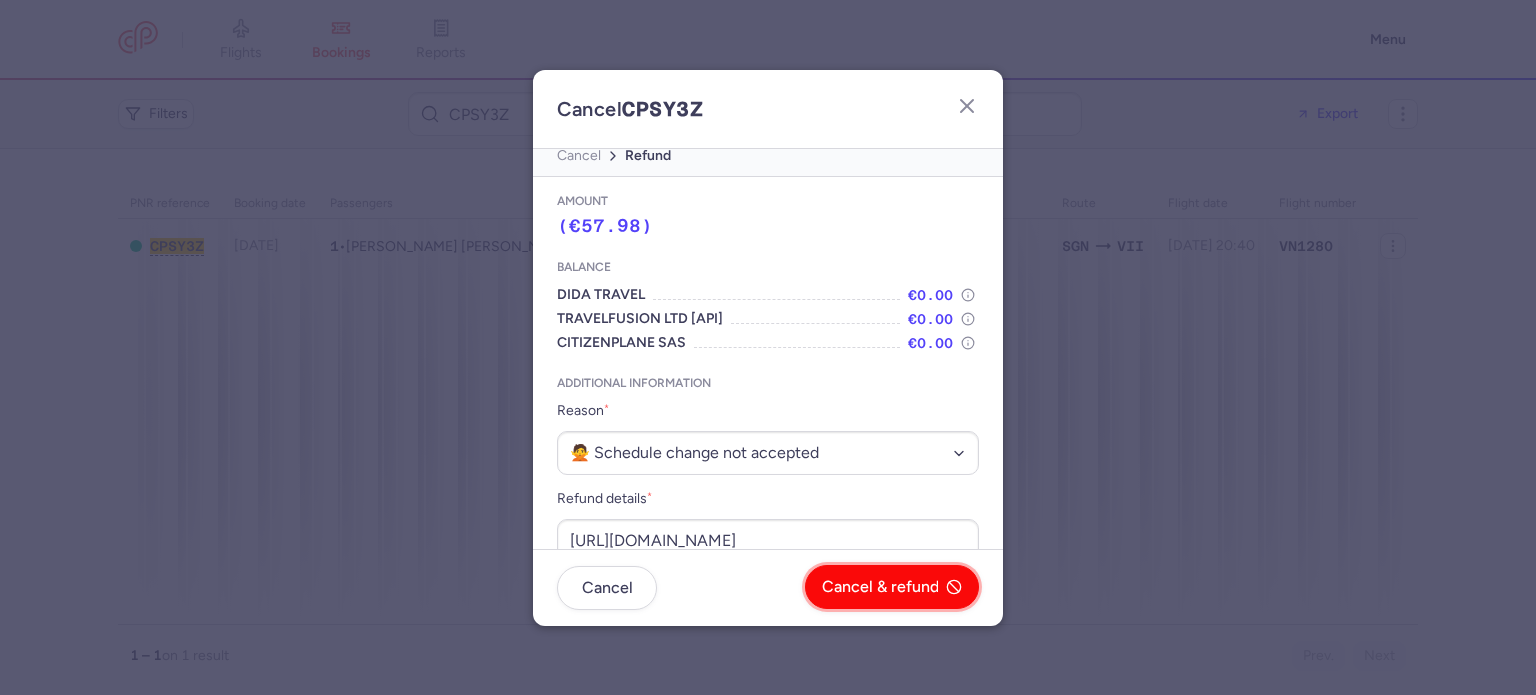 scroll, scrollTop: 0, scrollLeft: 0, axis: both 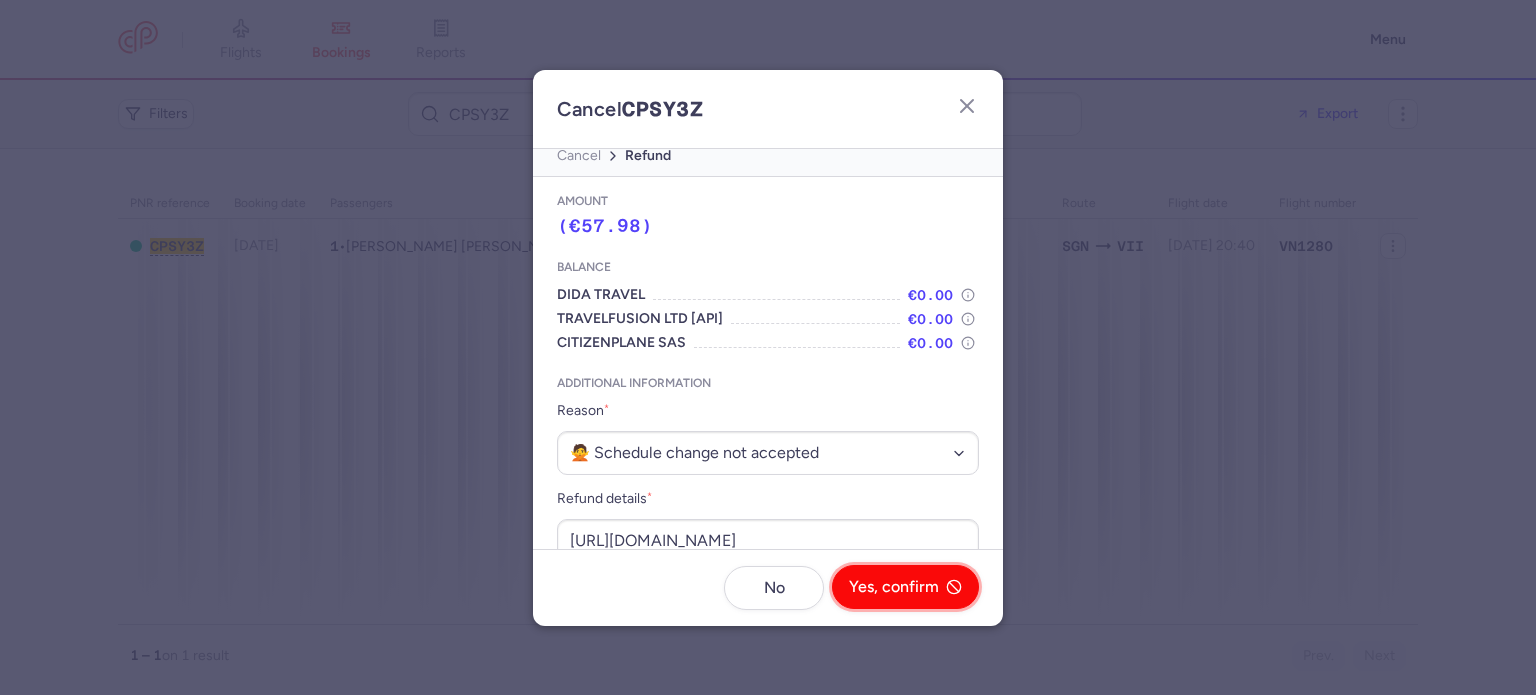 click on "Yes, confirm" 